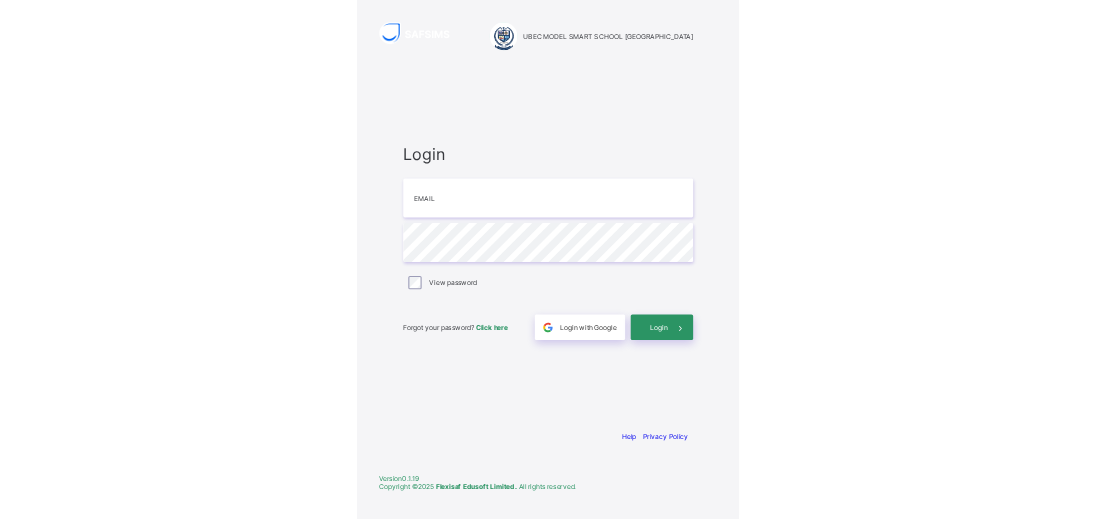 scroll, scrollTop: 0, scrollLeft: 0, axis: both 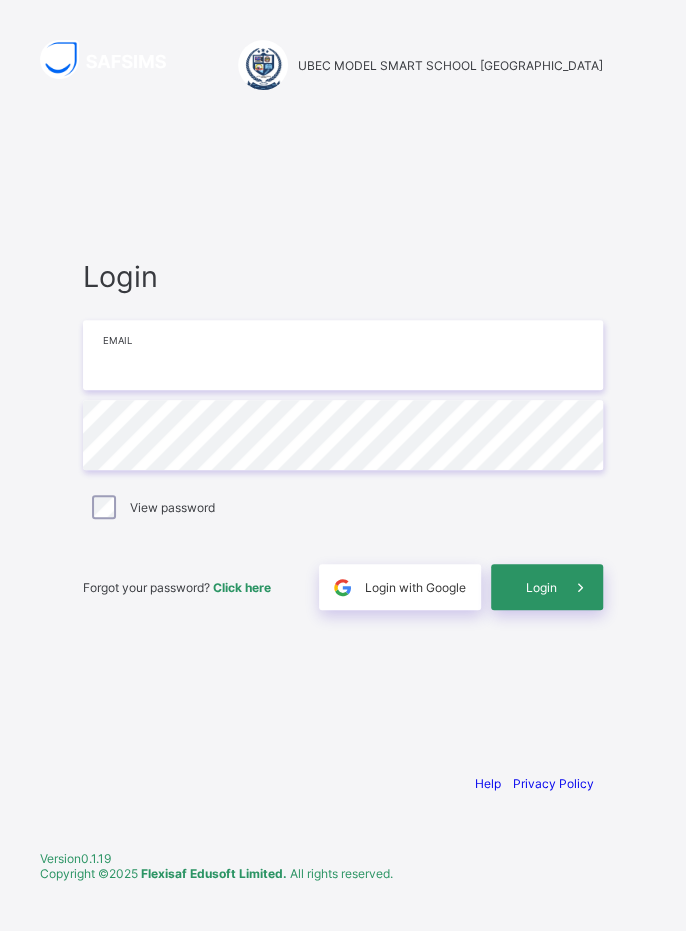 click at bounding box center [343, 355] 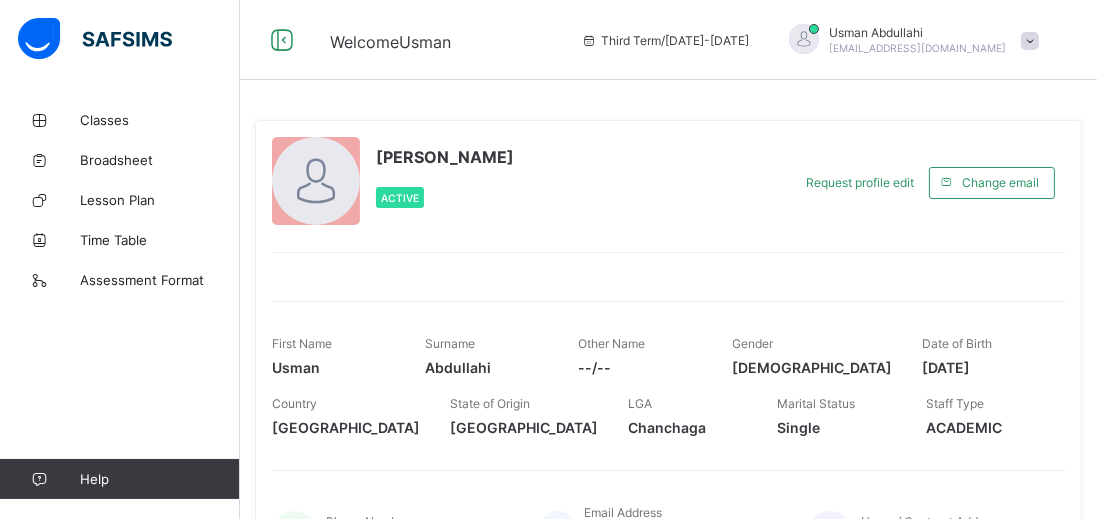 click on "Classes" at bounding box center [160, 120] 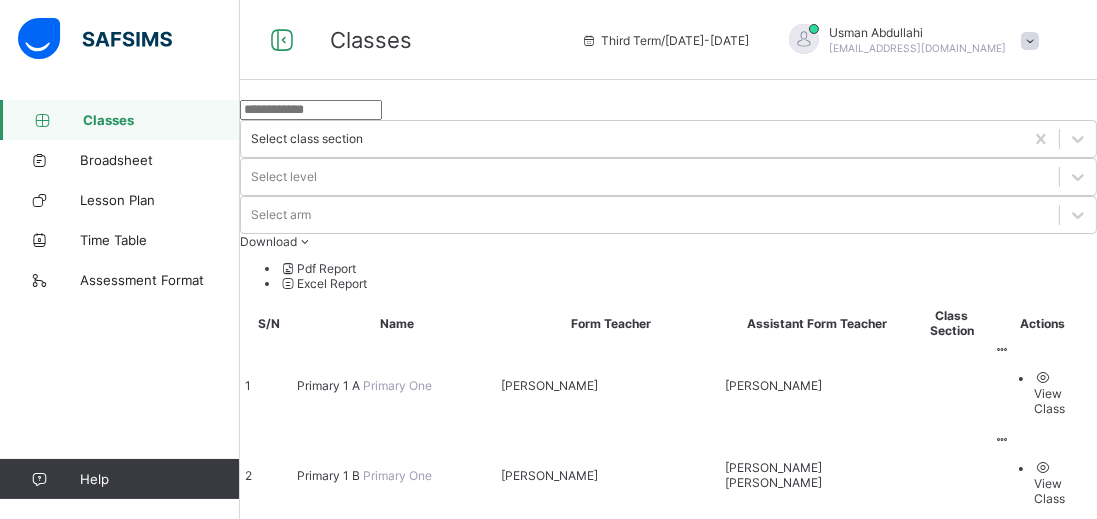 scroll, scrollTop: 58, scrollLeft: 0, axis: vertical 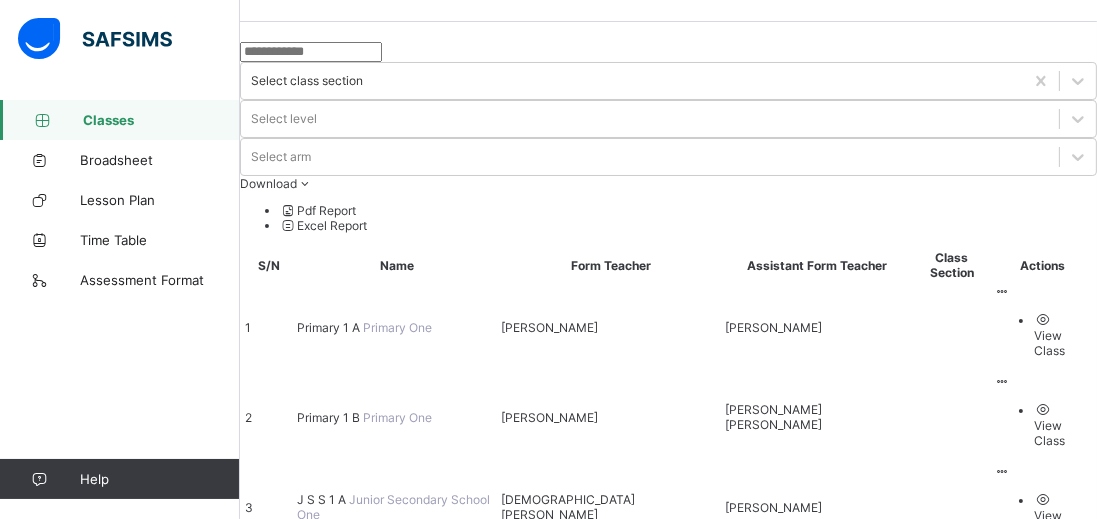 click at bounding box center [1043, 291] 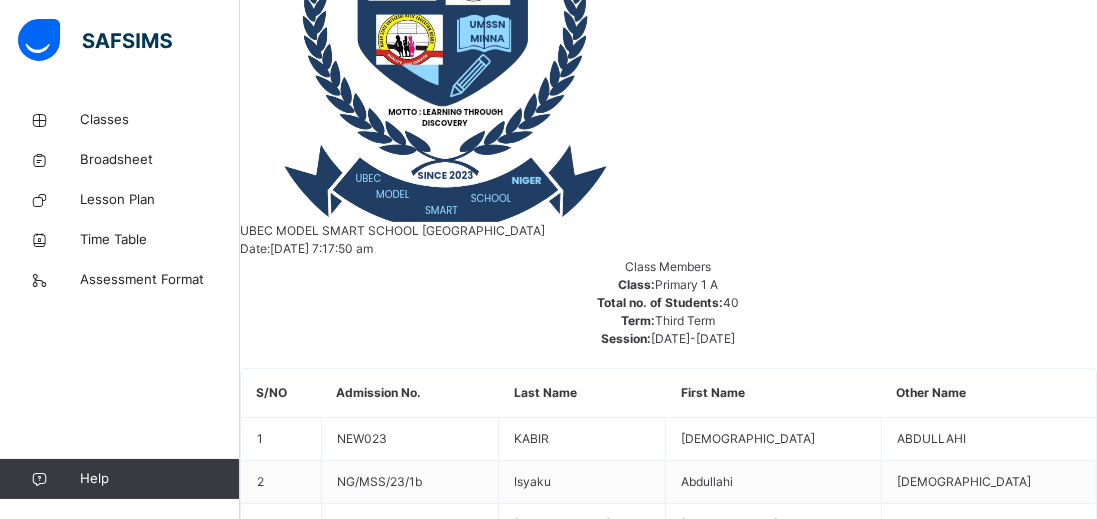 scroll, scrollTop: 517, scrollLeft: 0, axis: vertical 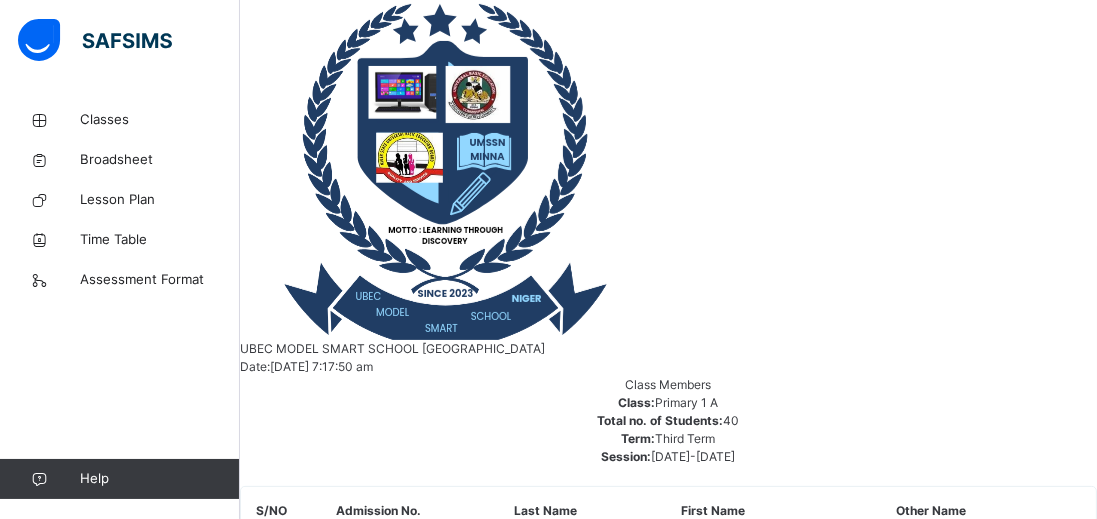 click on "Subjects" at bounding box center [264, -355] 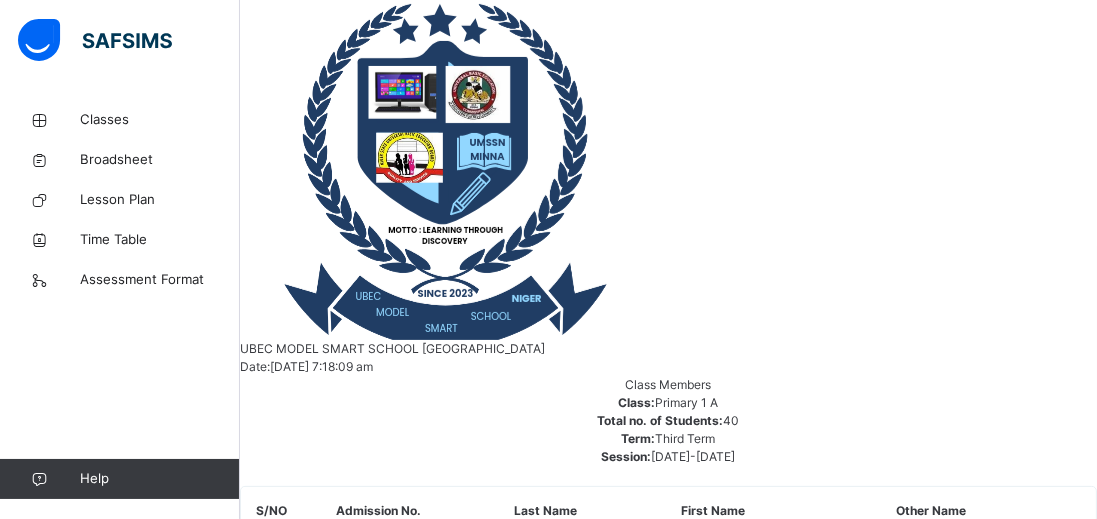 scroll, scrollTop: 1046, scrollLeft: 0, axis: vertical 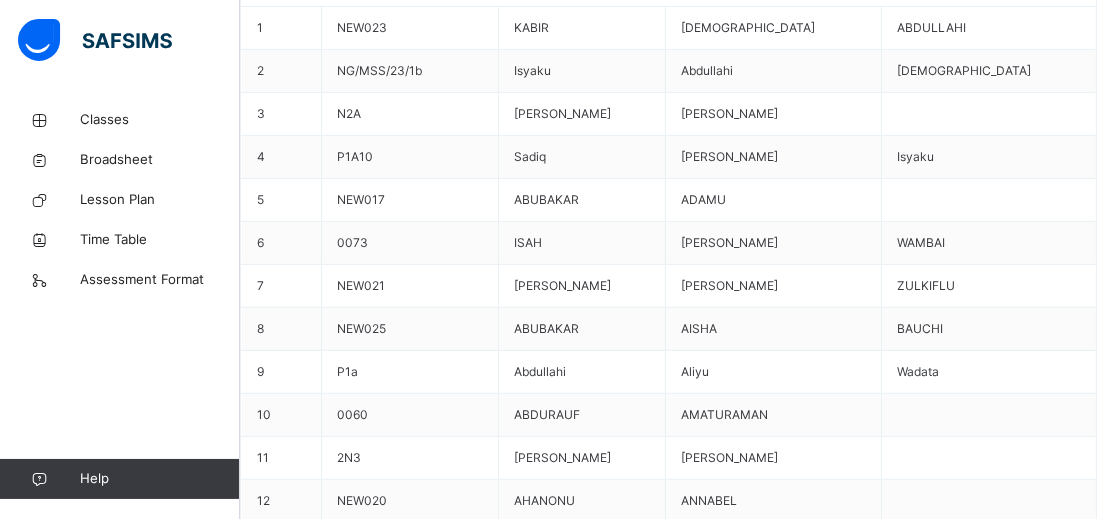 click at bounding box center (758, 6673) 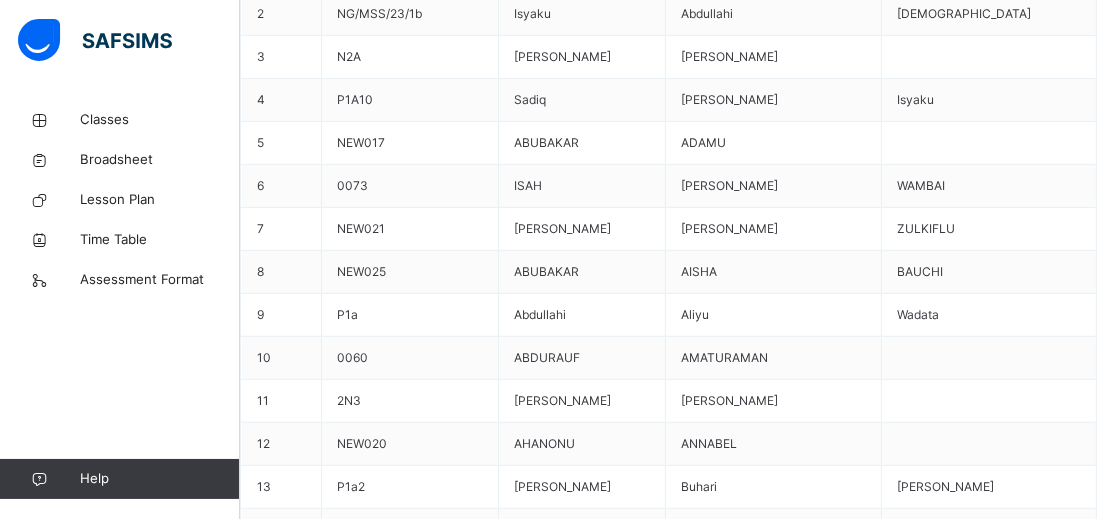 type on "**" 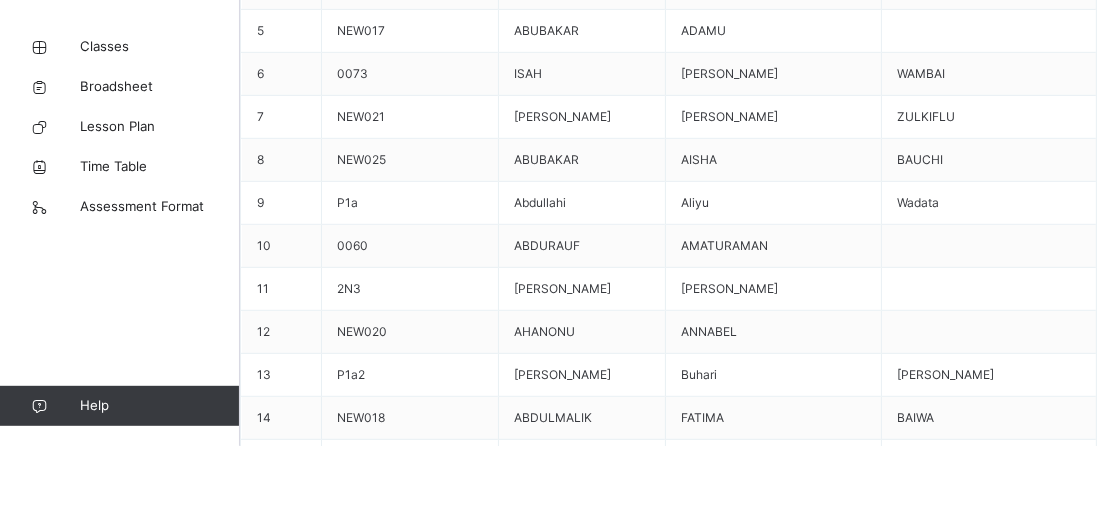 scroll, scrollTop: 305, scrollLeft: 0, axis: vertical 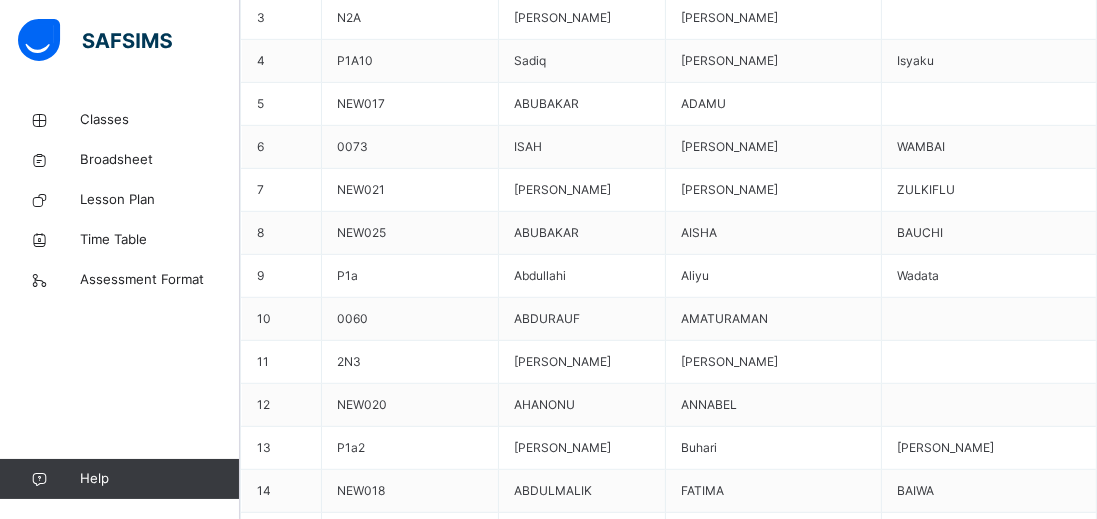 type on "**" 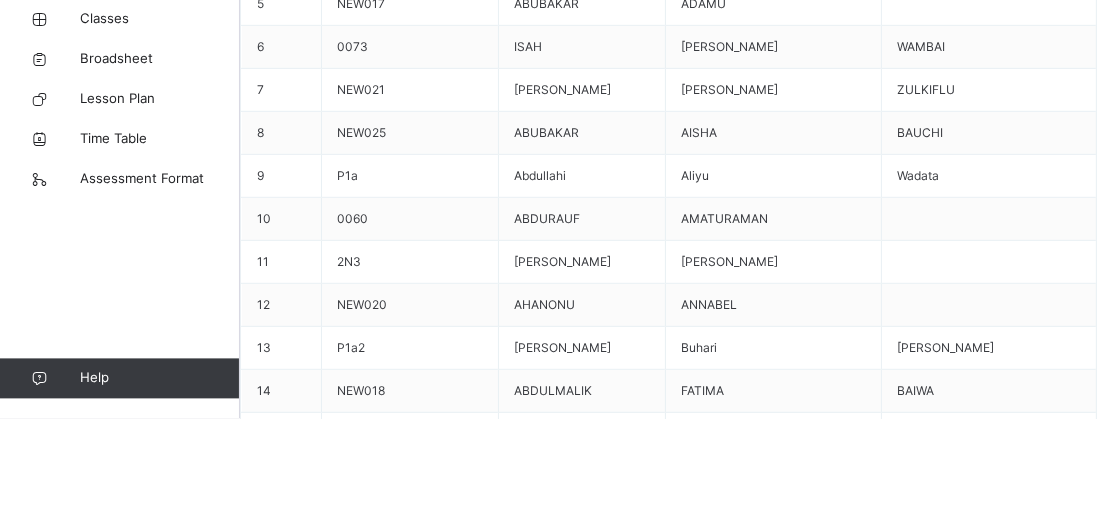 scroll, scrollTop: 1142, scrollLeft: 0, axis: vertical 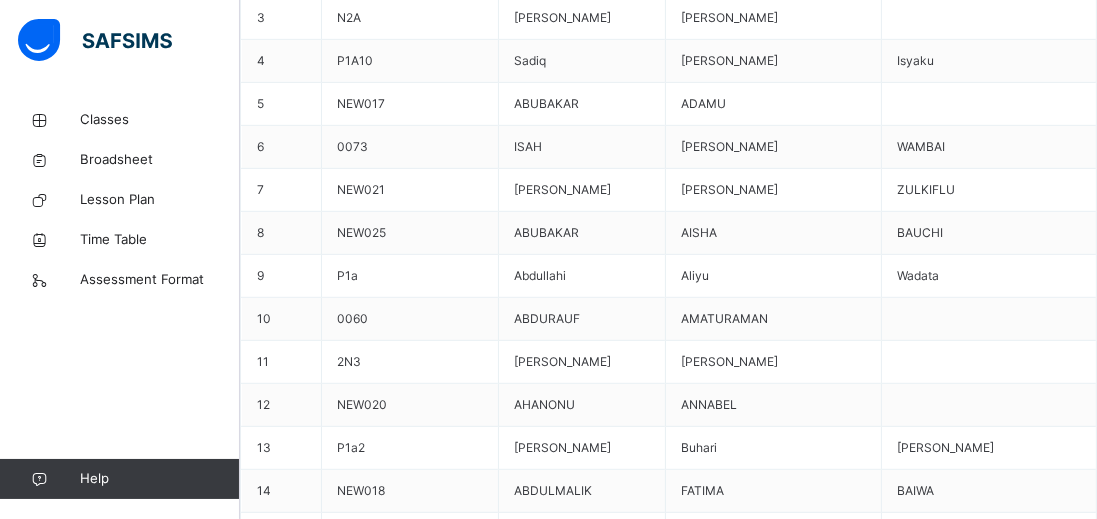 type on "**" 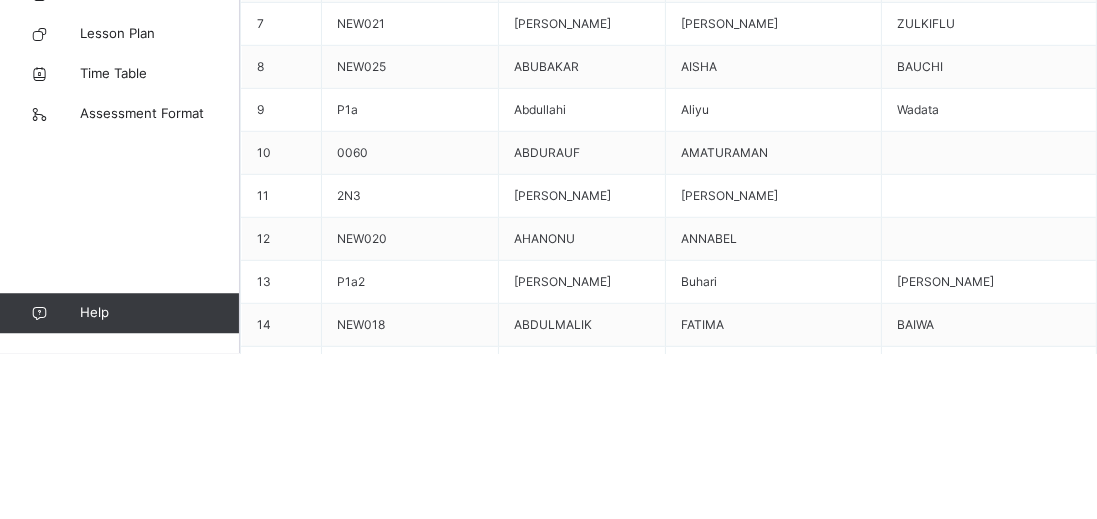 type on "**" 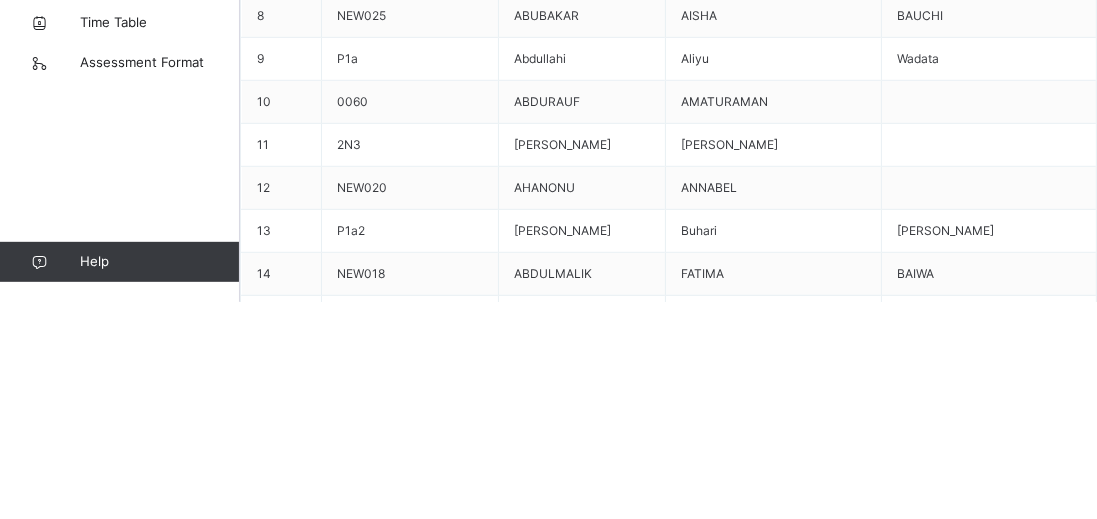 type on "**" 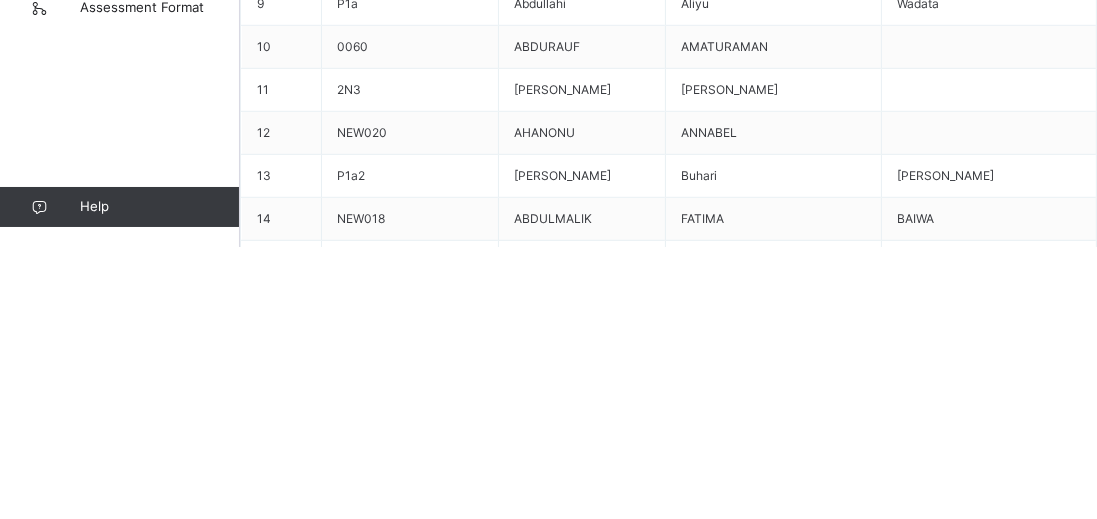 type on "**" 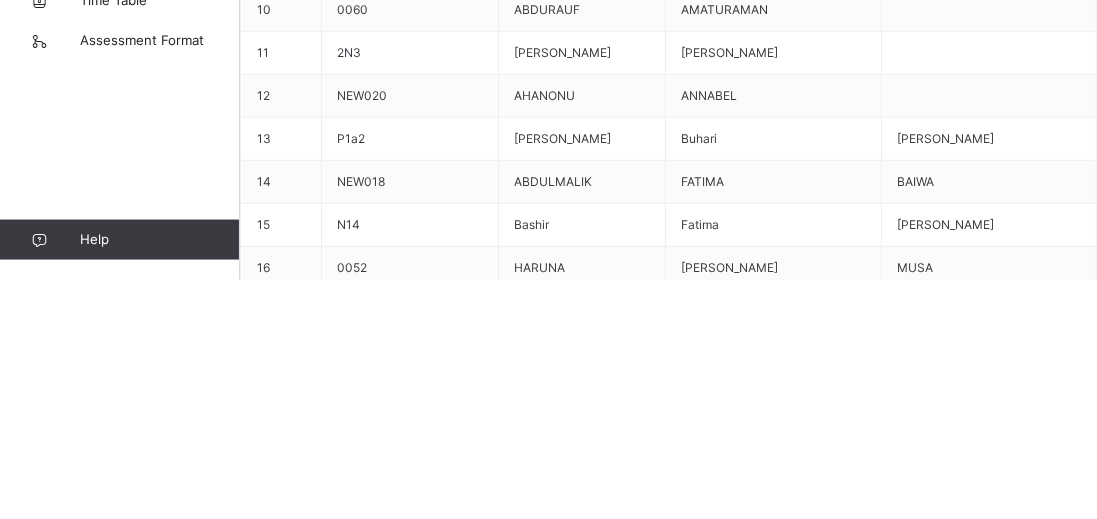 scroll, scrollTop: 720, scrollLeft: 0, axis: vertical 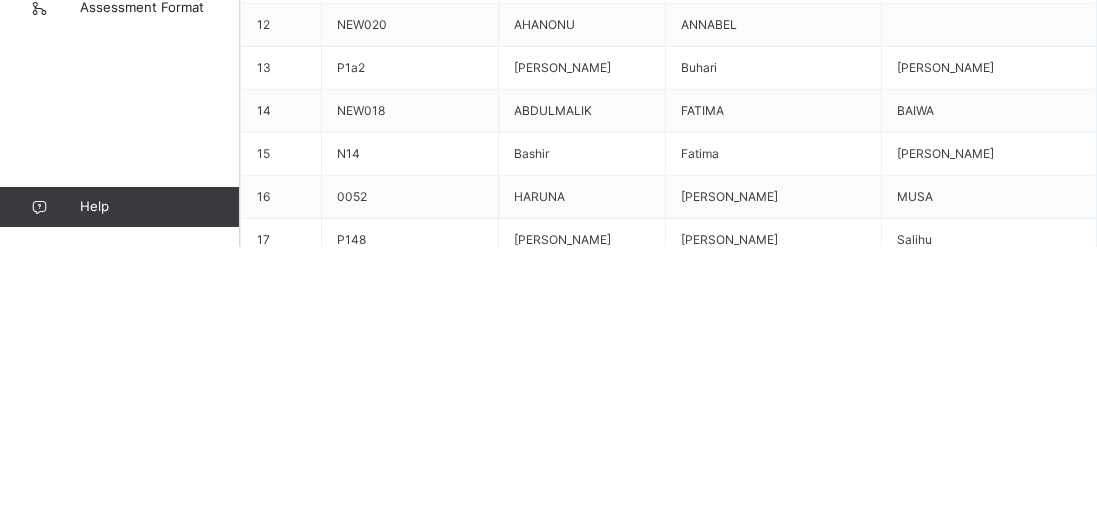 type on "**" 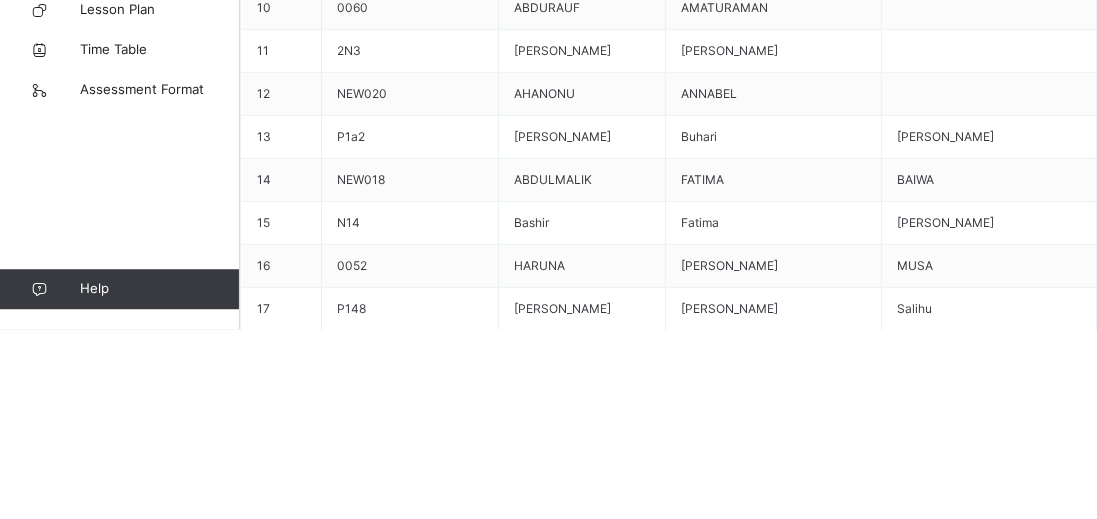 type on "**" 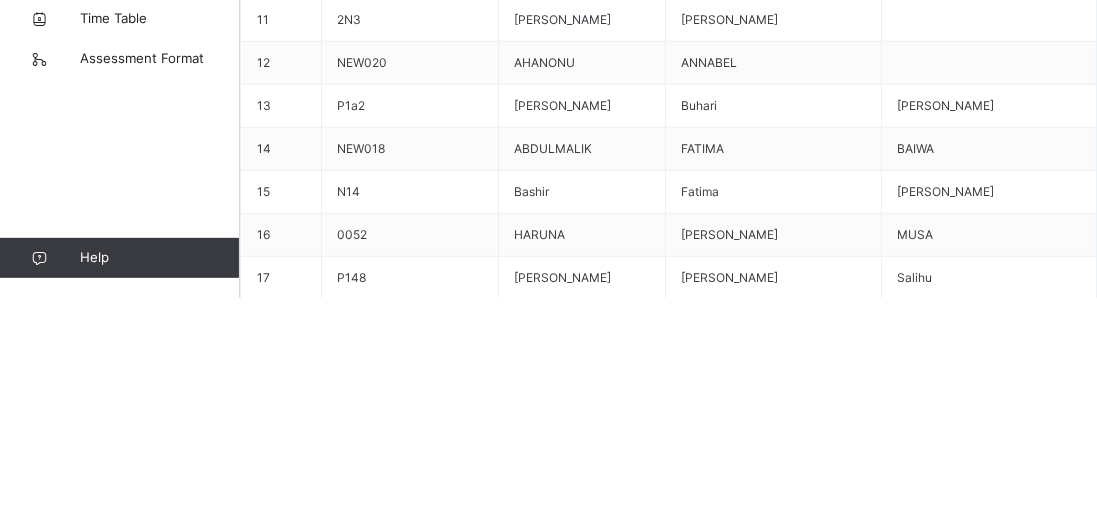 type on "**" 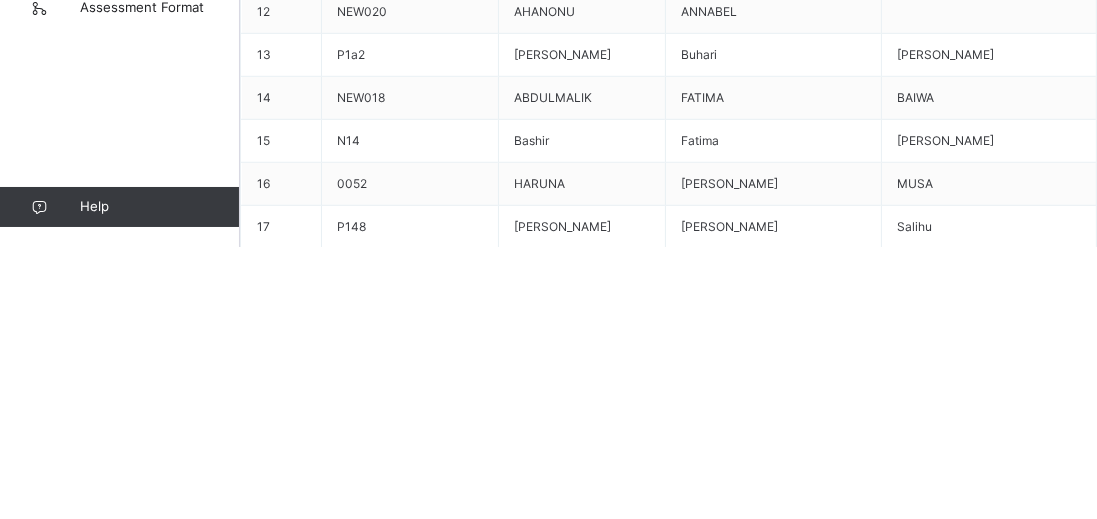 type on "**" 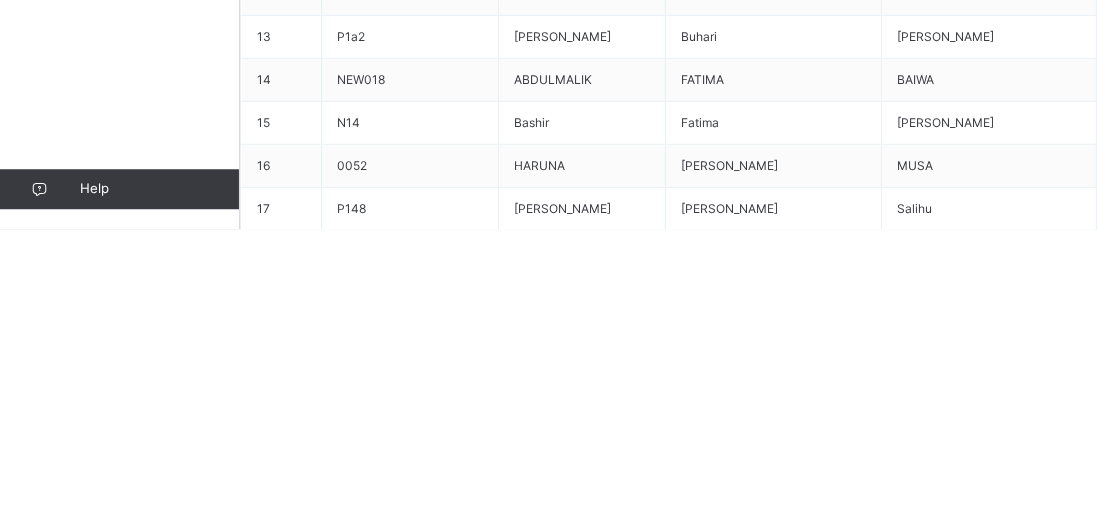 scroll, scrollTop: 1263, scrollLeft: 0, axis: vertical 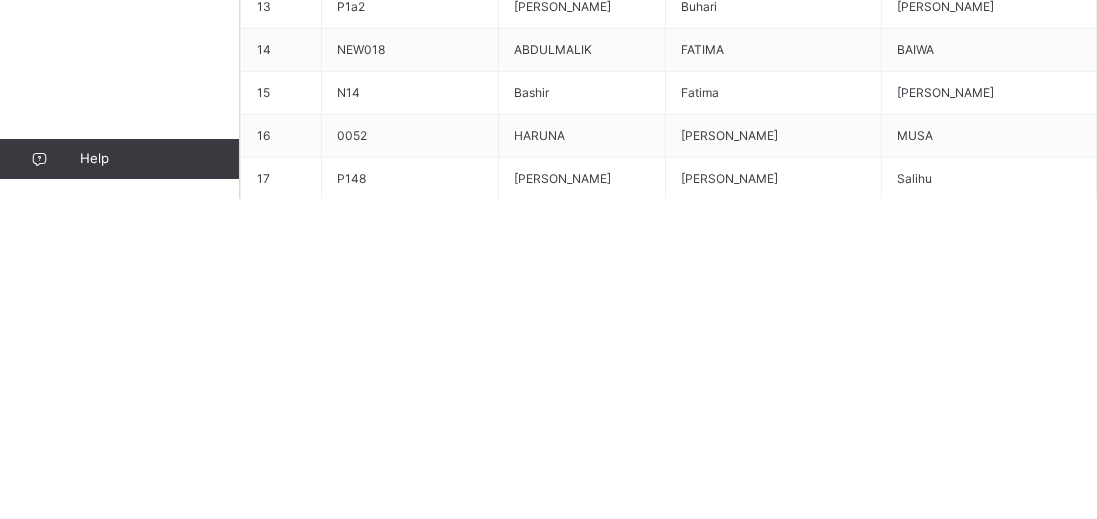 type on "**" 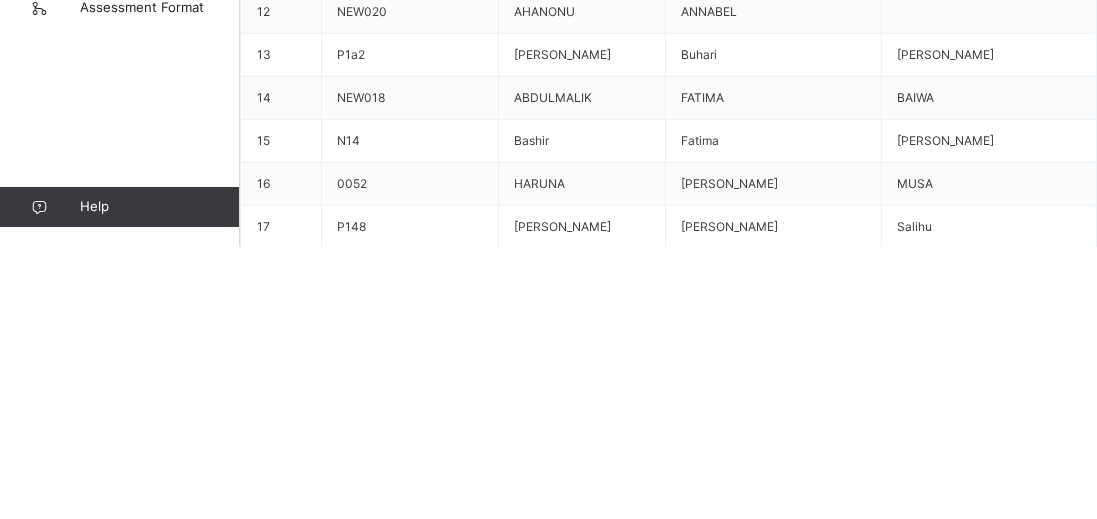 type on "**" 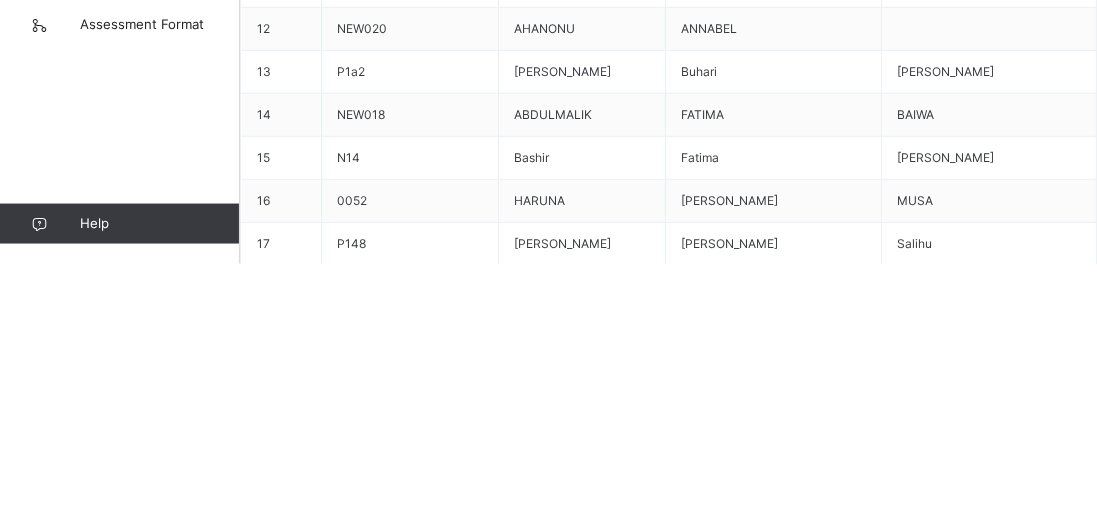 scroll, scrollTop: 1263, scrollLeft: 0, axis: vertical 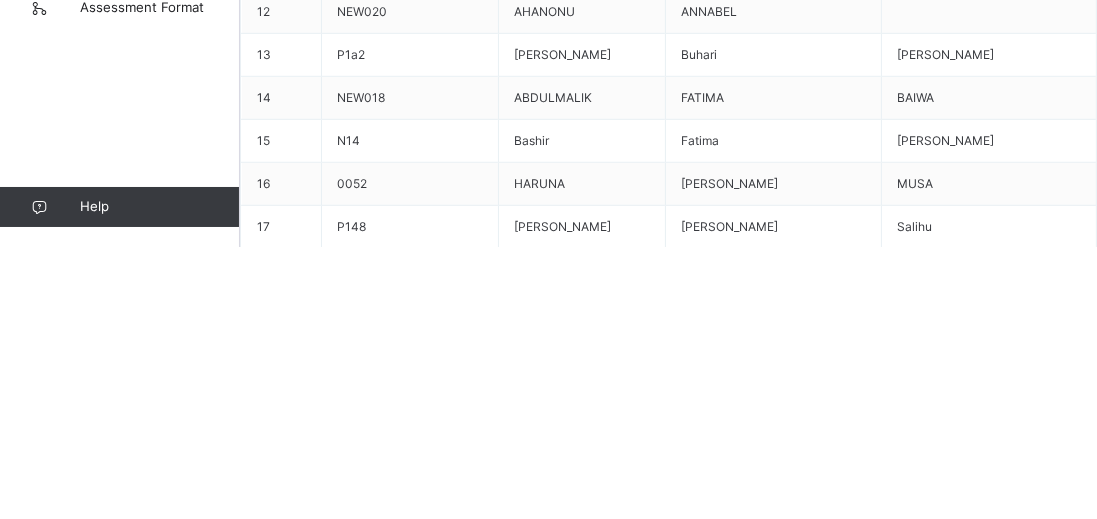 type on "**" 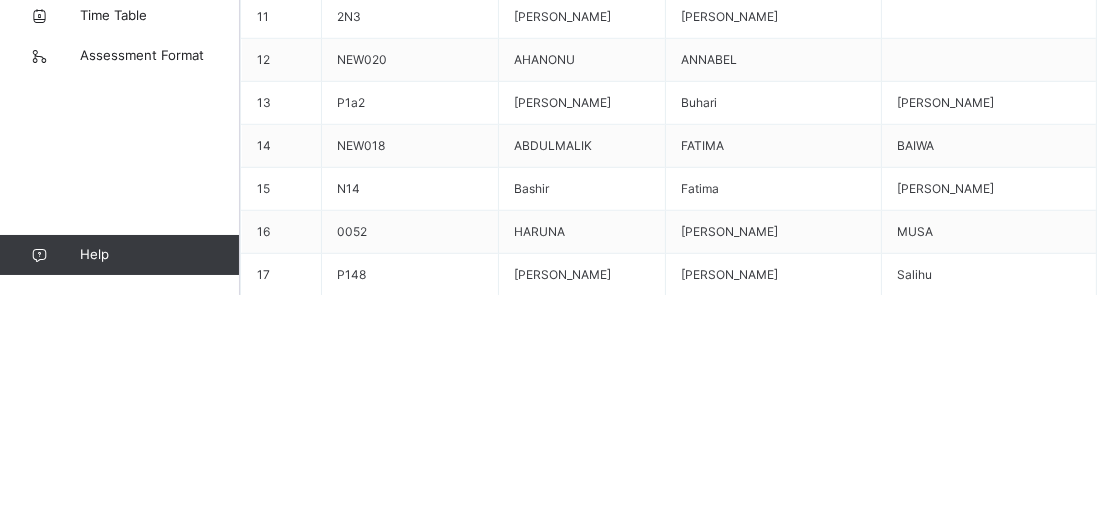 type on "**" 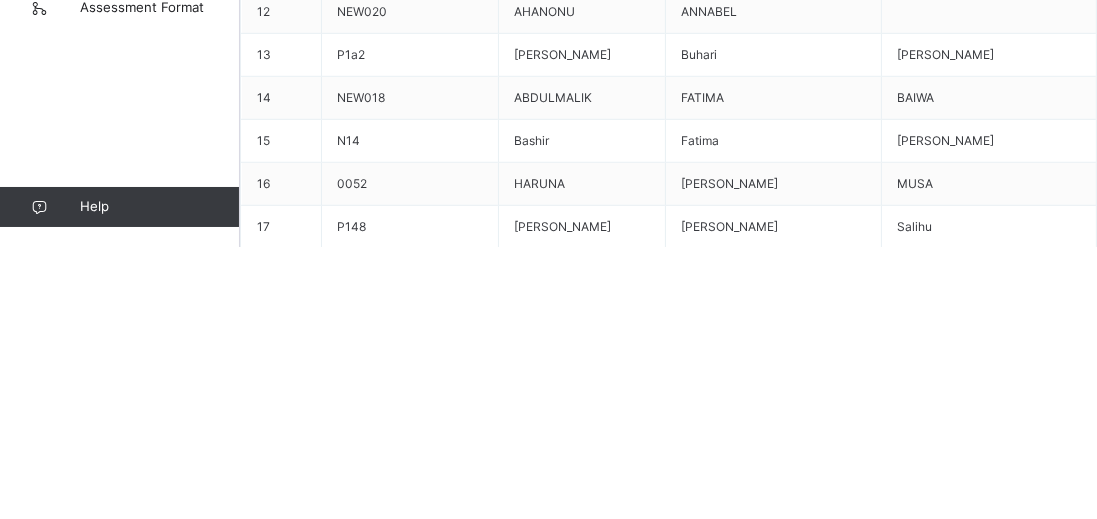 scroll, scrollTop: 1408, scrollLeft: 0, axis: vertical 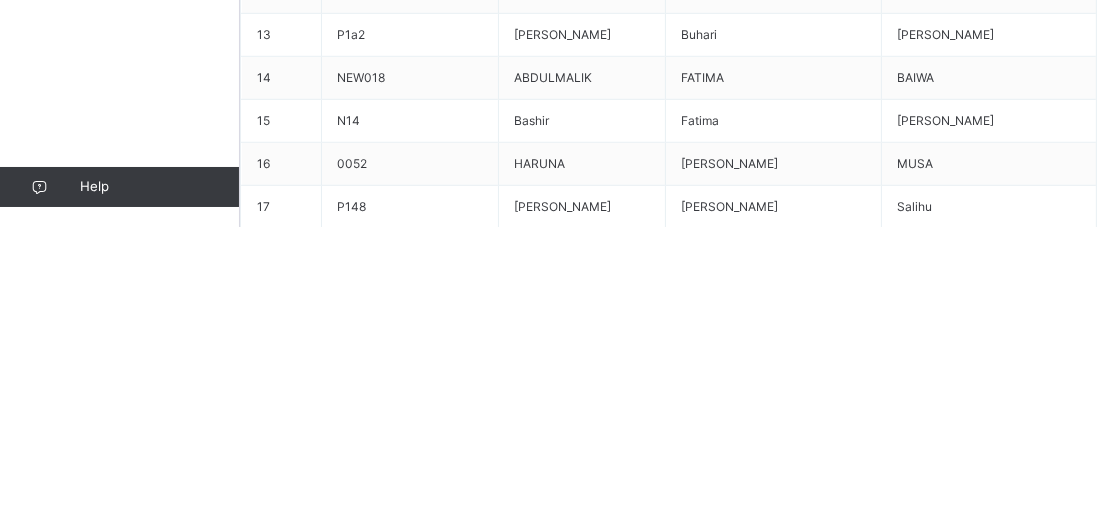 type on "**" 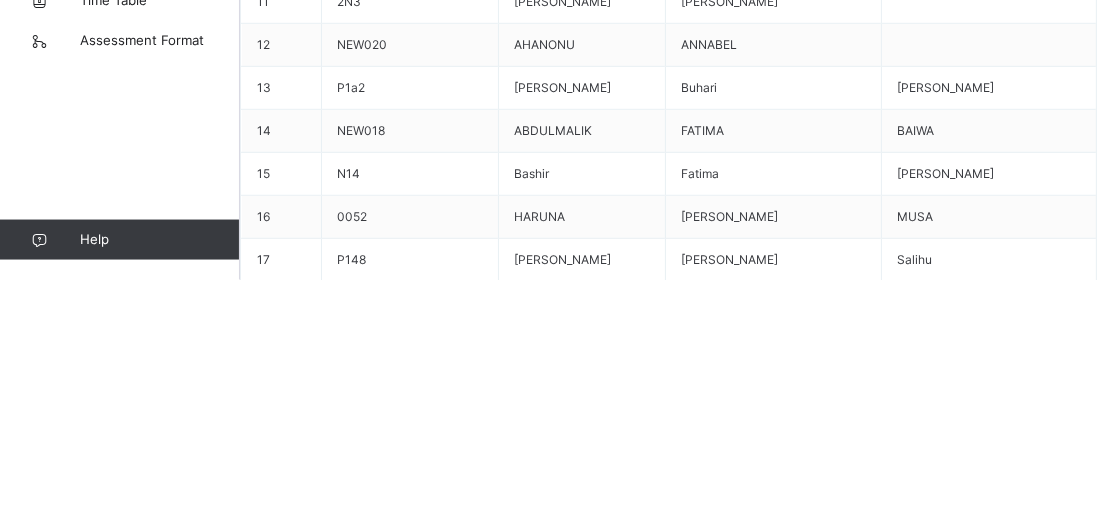 type on "**" 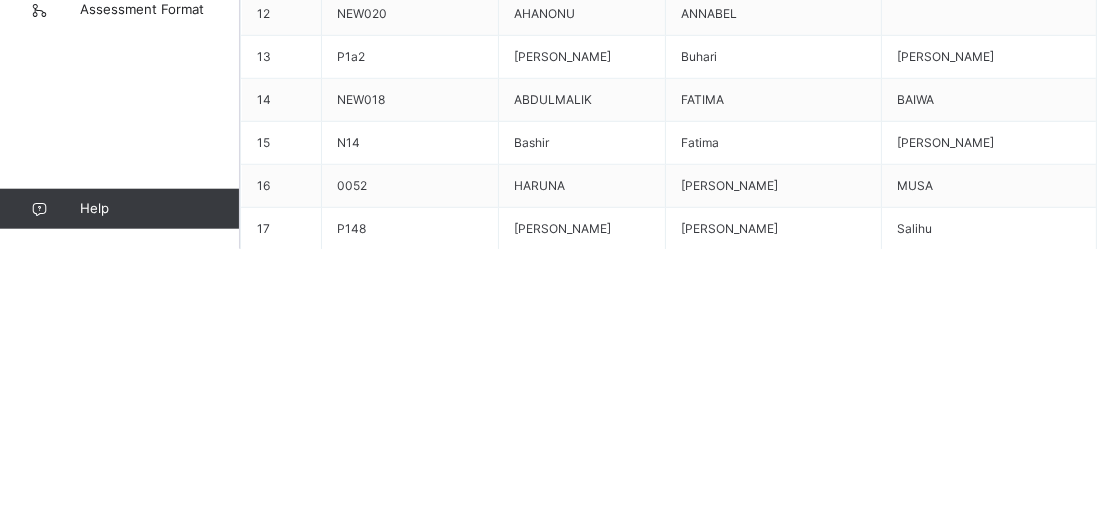 type on "**" 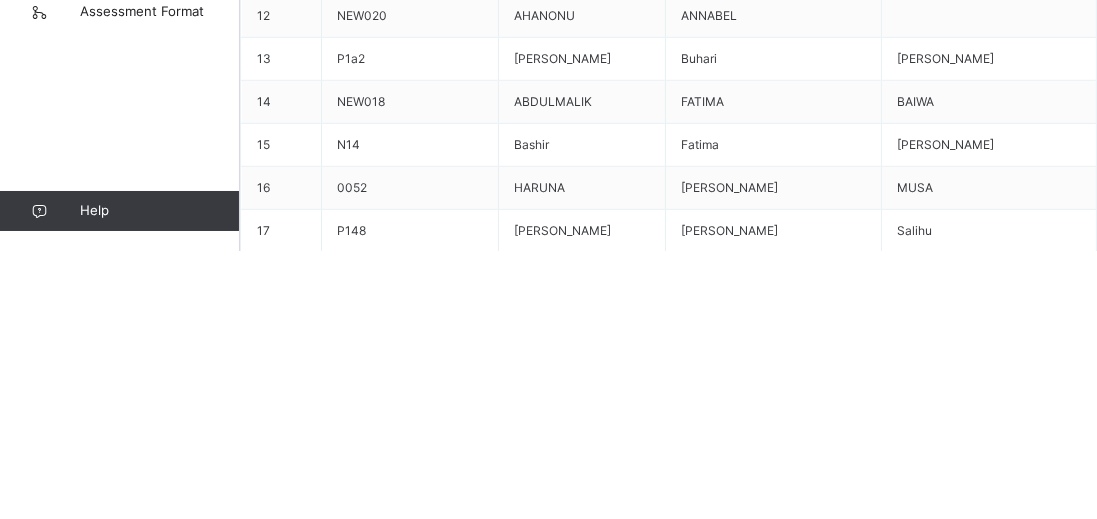 scroll, scrollTop: 1590, scrollLeft: 0, axis: vertical 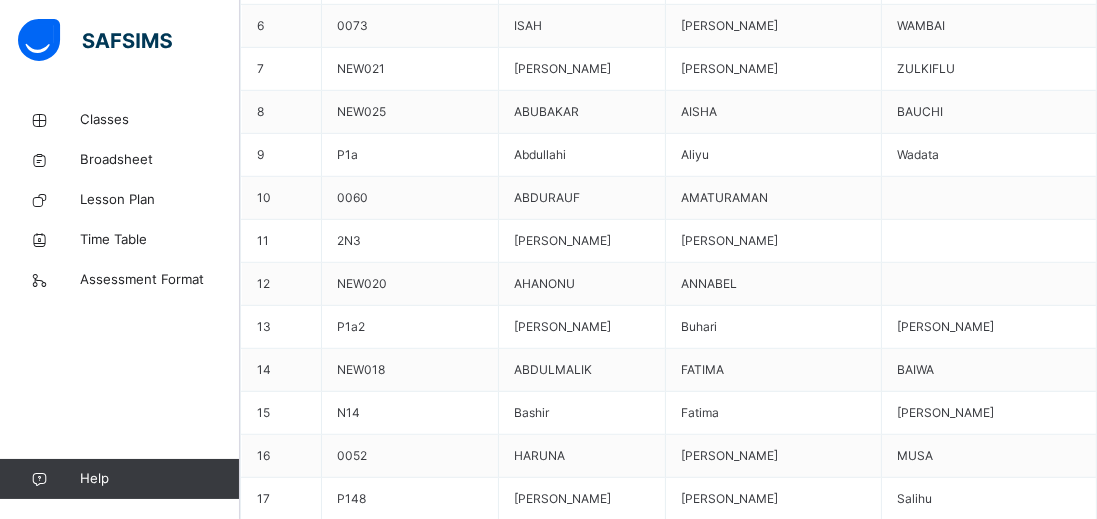 type on "*" 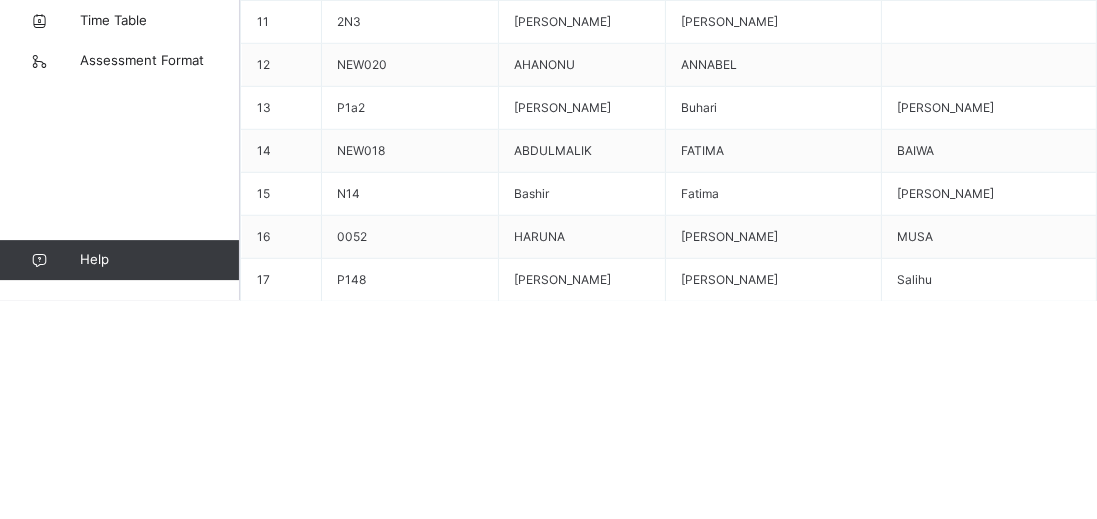 scroll, scrollTop: 1263, scrollLeft: 0, axis: vertical 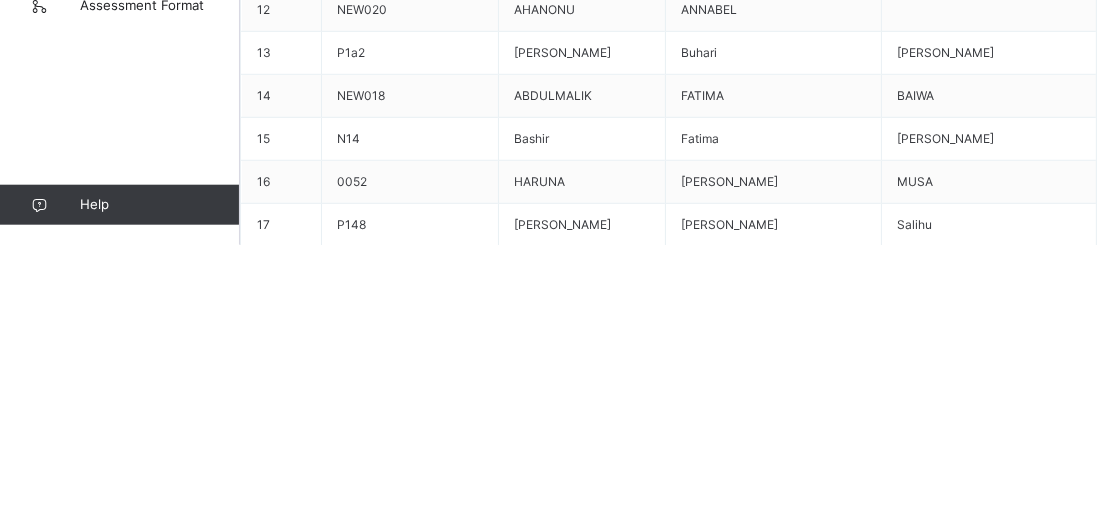 type on "**" 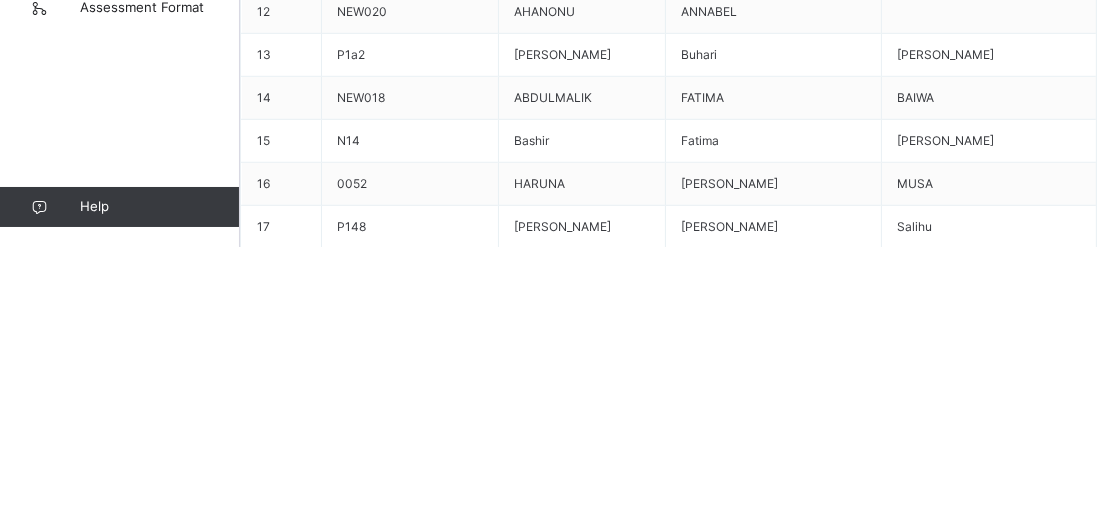 click on "**" at bounding box center [758, 9284] 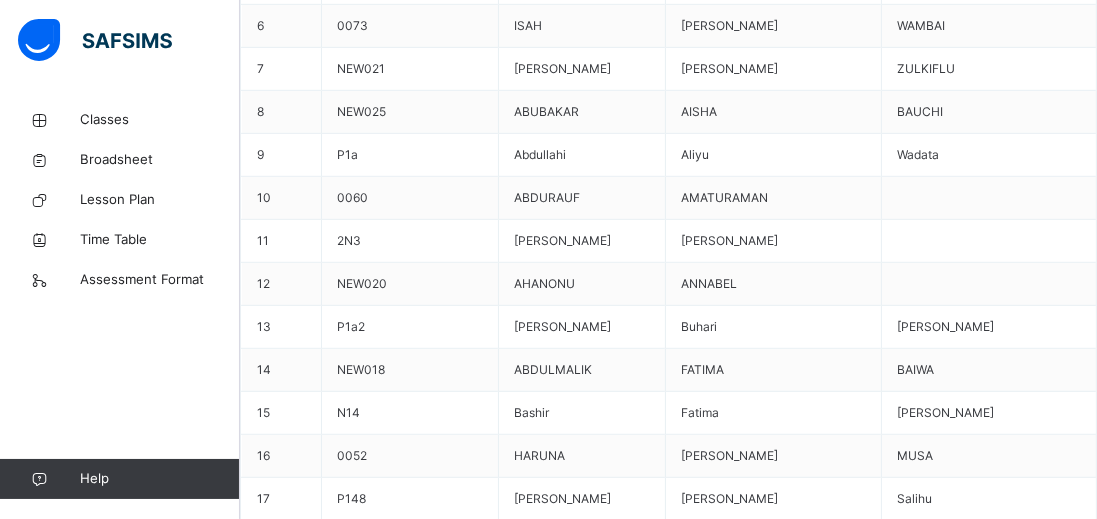 scroll, scrollTop: 2014, scrollLeft: 0, axis: vertical 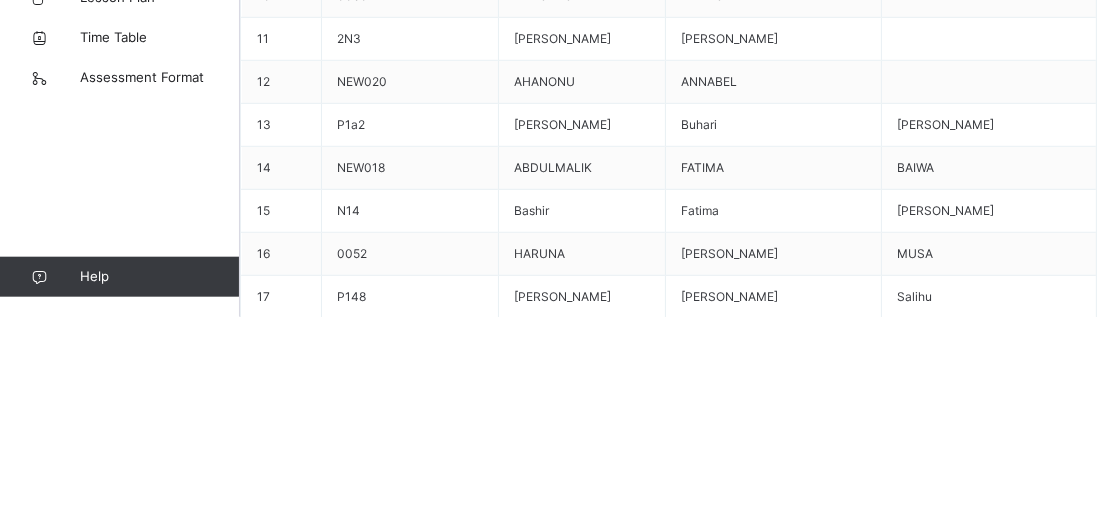 click at bounding box center [758, 9786] 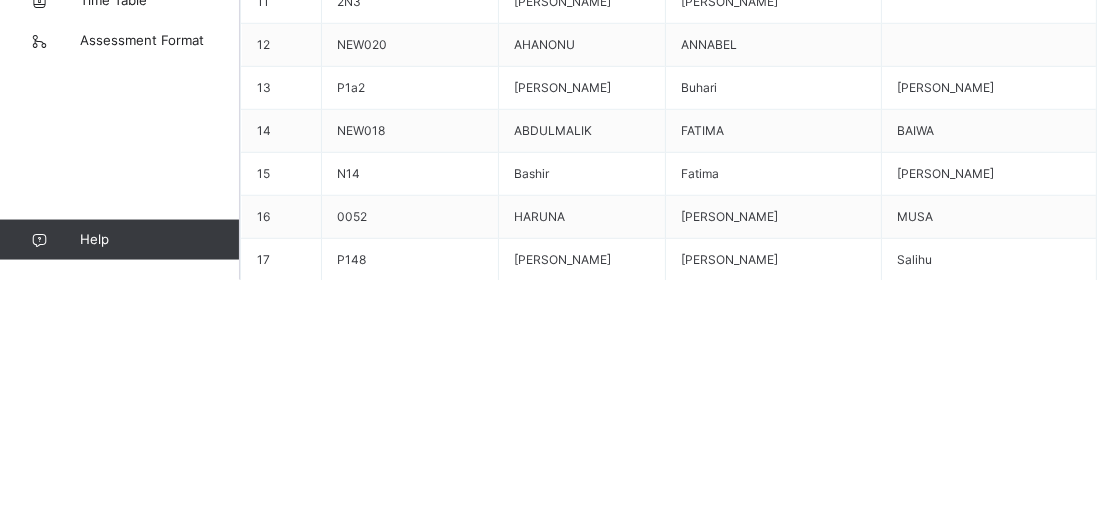 scroll, scrollTop: 2014, scrollLeft: 0, axis: vertical 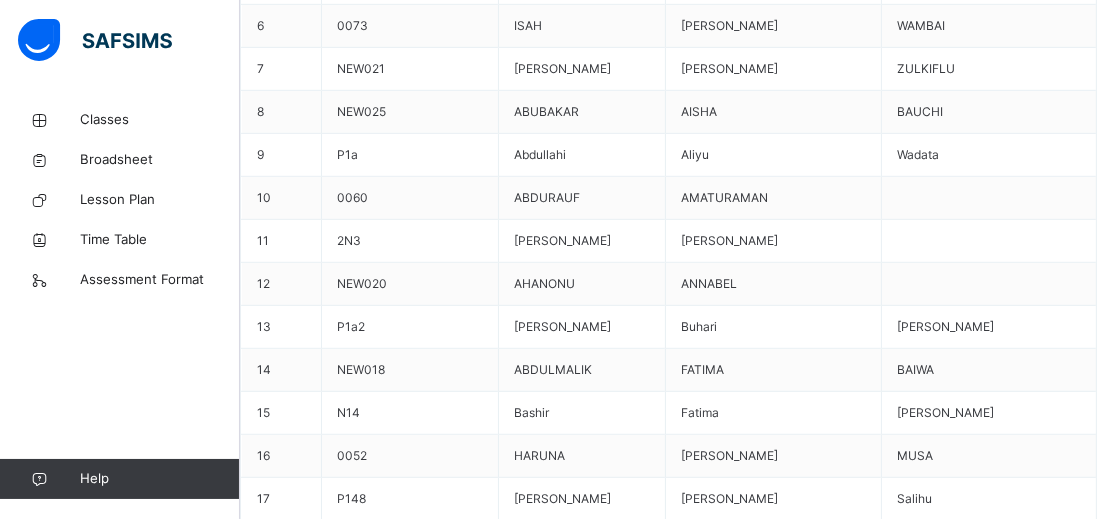 click on "Save Entries" at bounding box center [310, 6267] 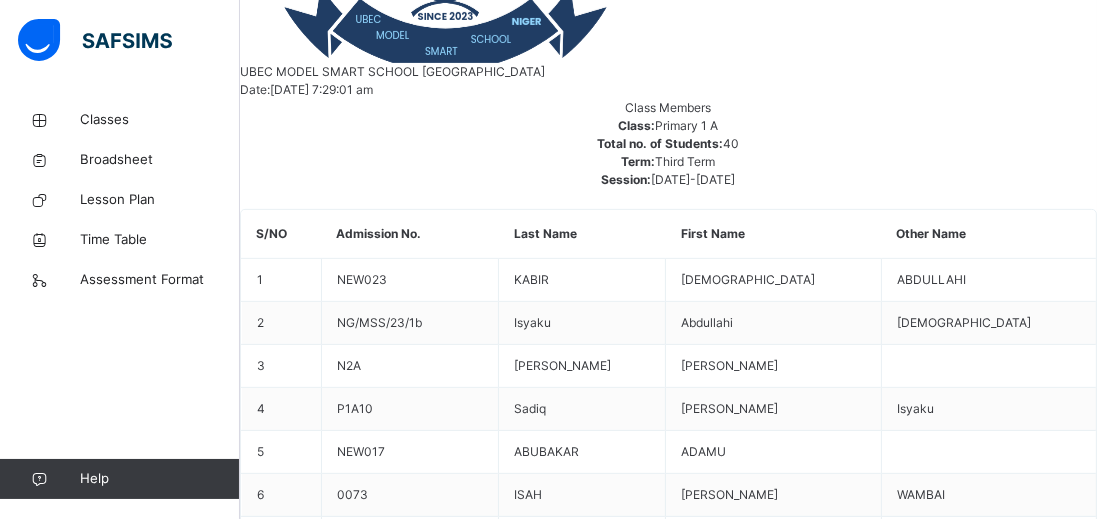 scroll, scrollTop: 0, scrollLeft: 0, axis: both 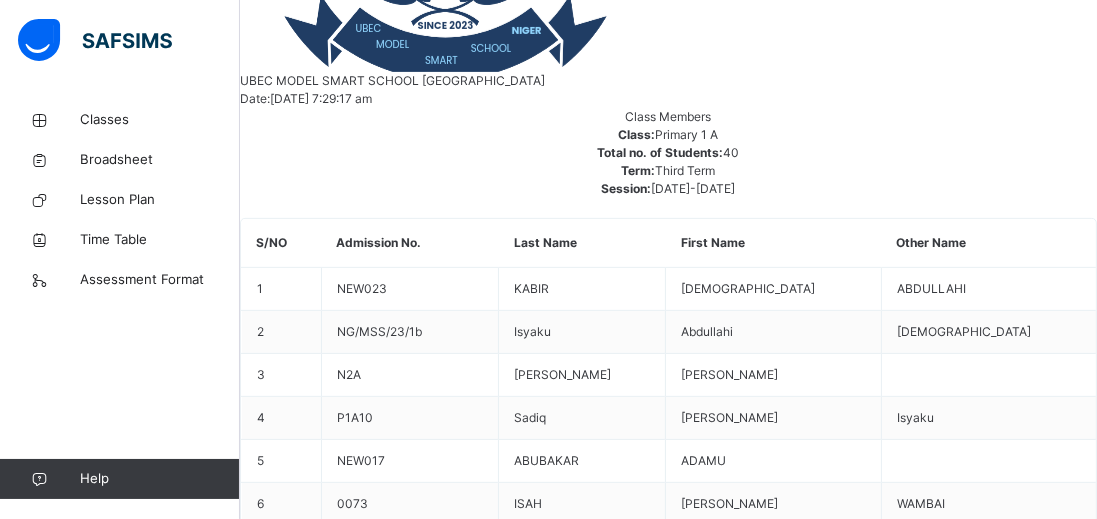 click on "Assess Students" at bounding box center (1035, 5722) 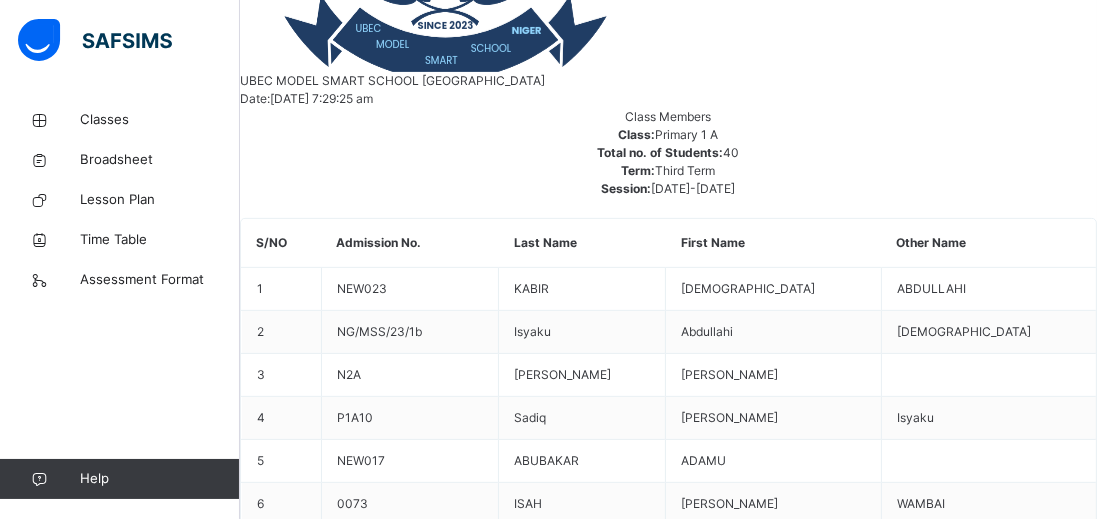 scroll, scrollTop: 1120, scrollLeft: 0, axis: vertical 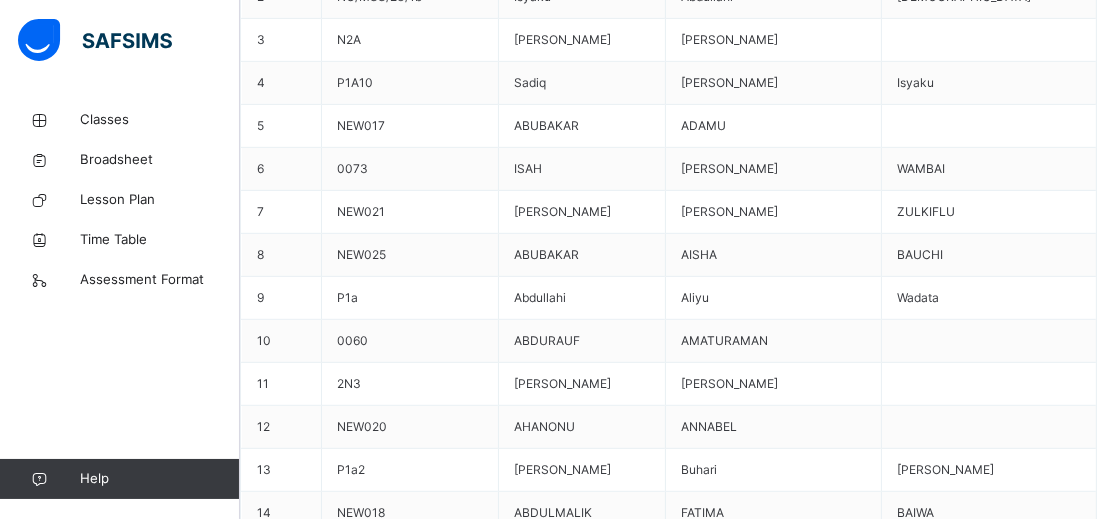 type on "**" 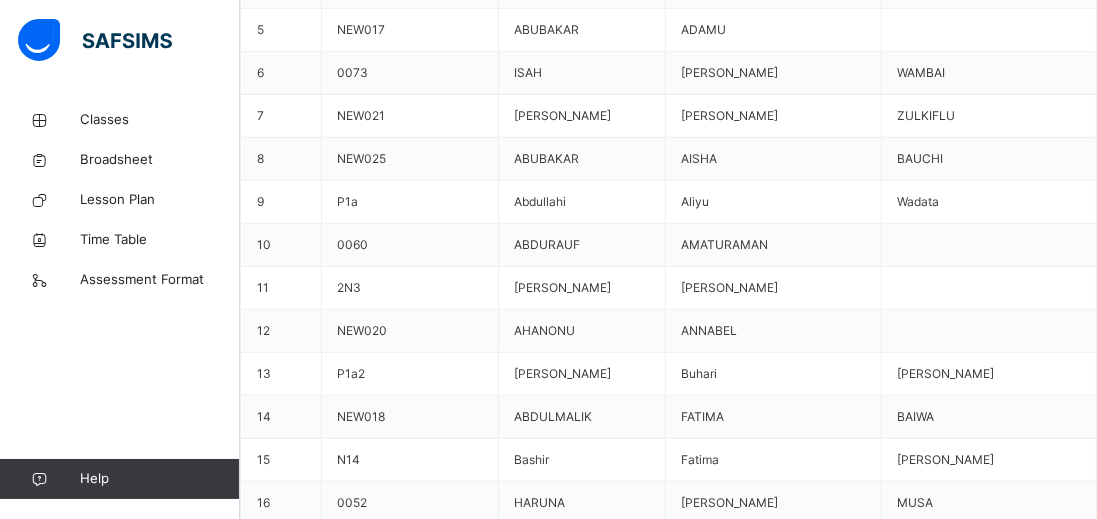 scroll, scrollTop: 66, scrollLeft: 0, axis: vertical 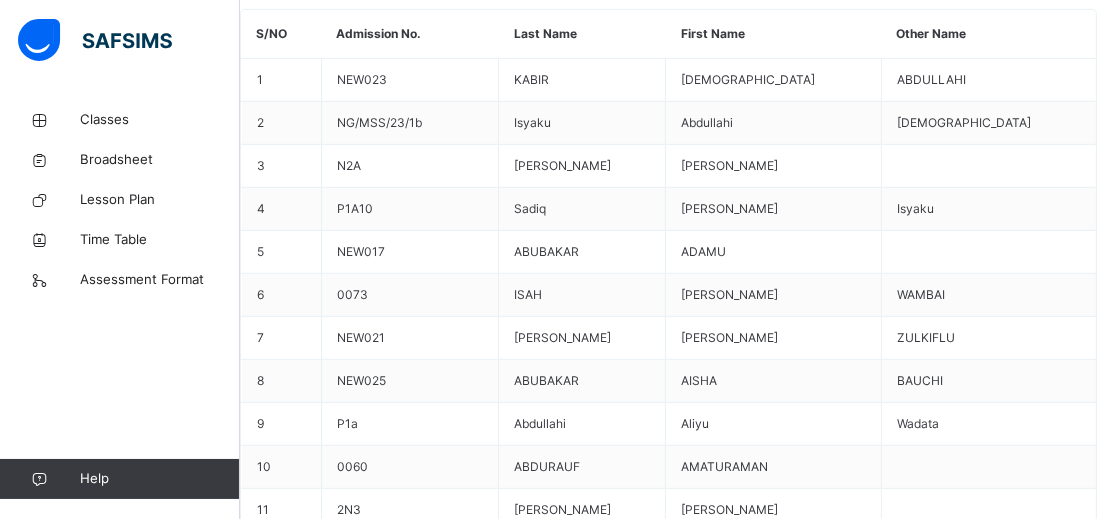 click on "Primary 1   A   :   Social Stu. Offline Actions  Download Empty Score Sheet  Upload/map score sheet Subject  Social Stu." at bounding box center [668, 5910] 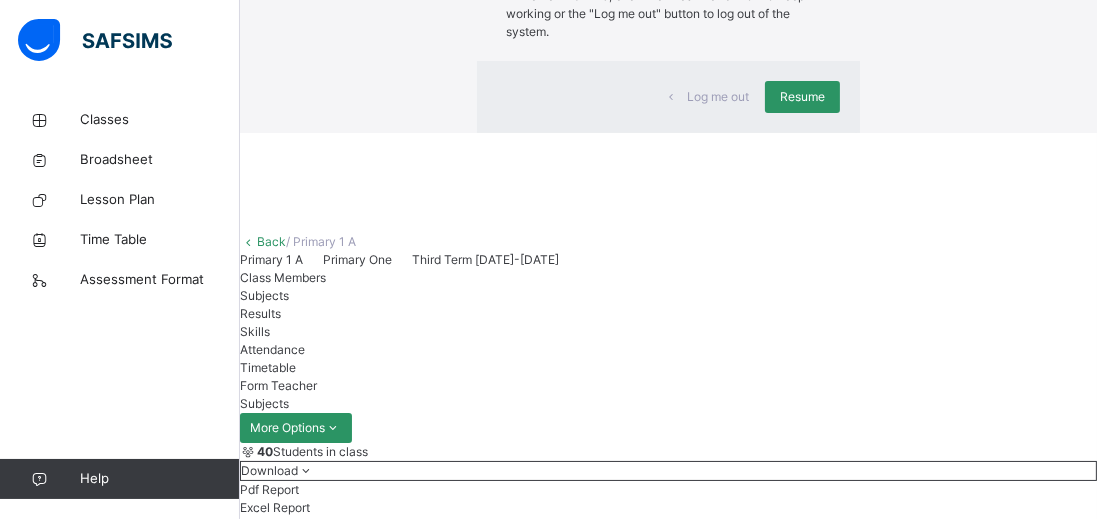 scroll, scrollTop: 0, scrollLeft: 0, axis: both 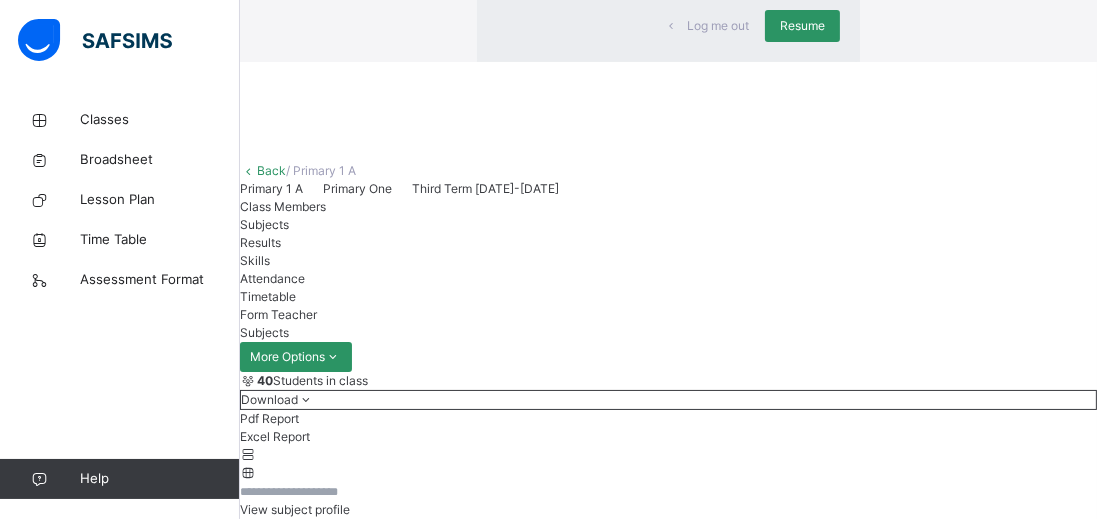 click on "Handwriting" at bounding box center (693, 7127) 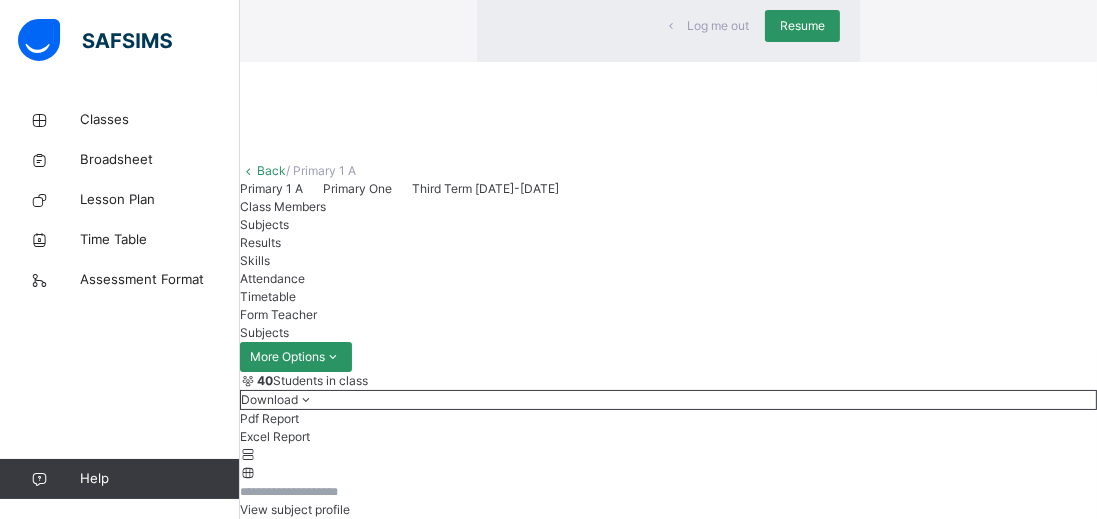 scroll, scrollTop: 74, scrollLeft: 0, axis: vertical 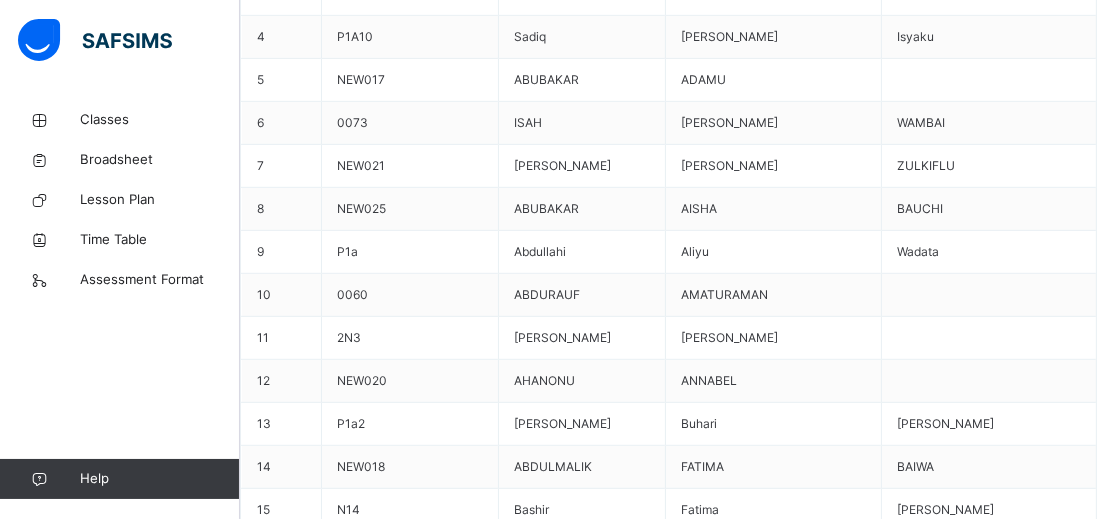 click on "Assess Students" at bounding box center (1035, 5475) 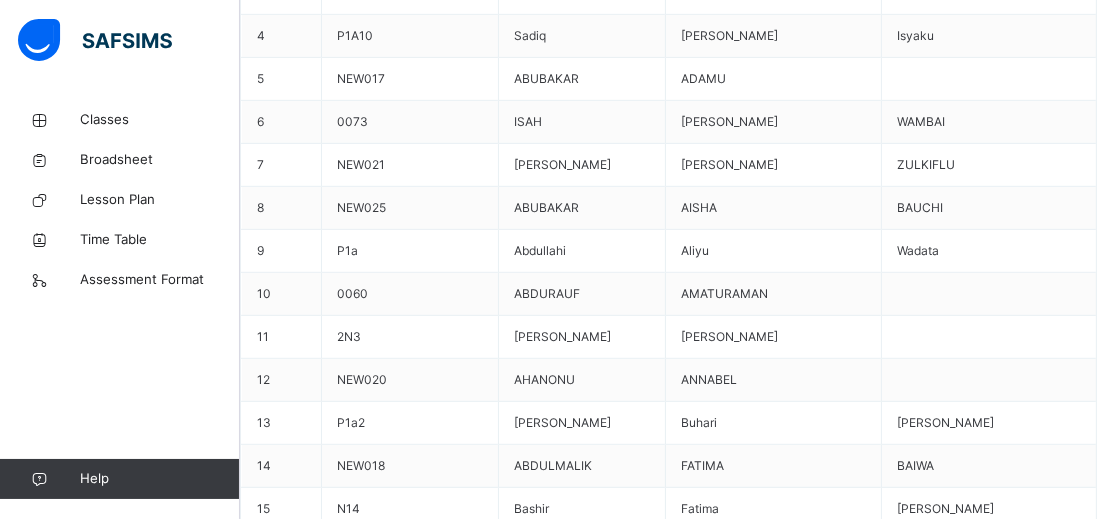 scroll, scrollTop: 173, scrollLeft: 0, axis: vertical 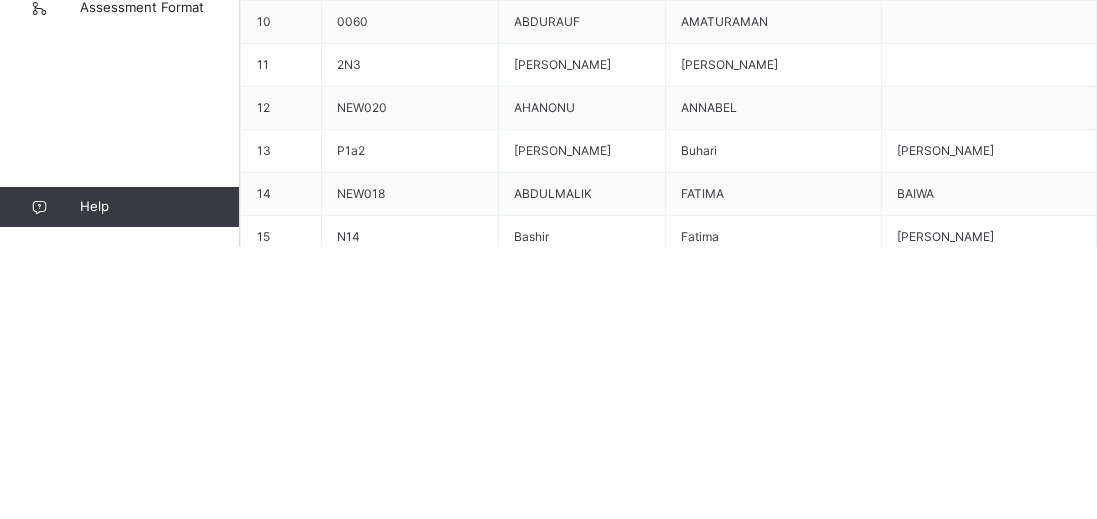 type on "**" 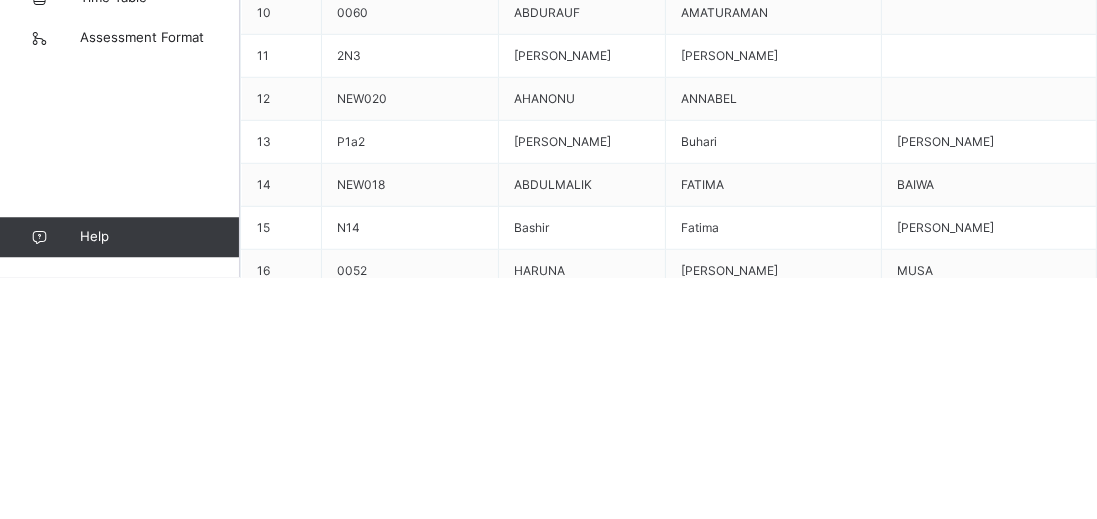 scroll, scrollTop: 203, scrollLeft: 0, axis: vertical 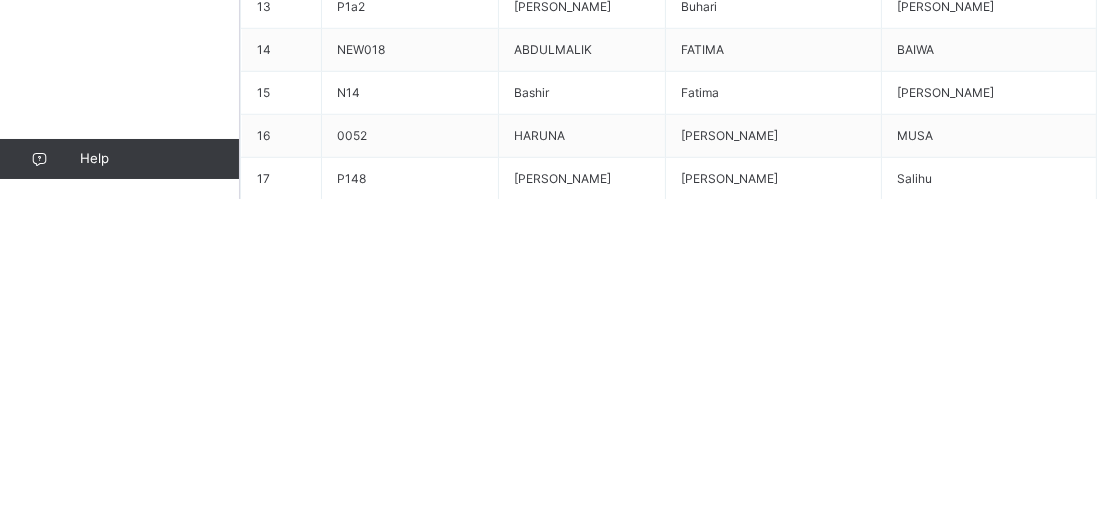 type on "**" 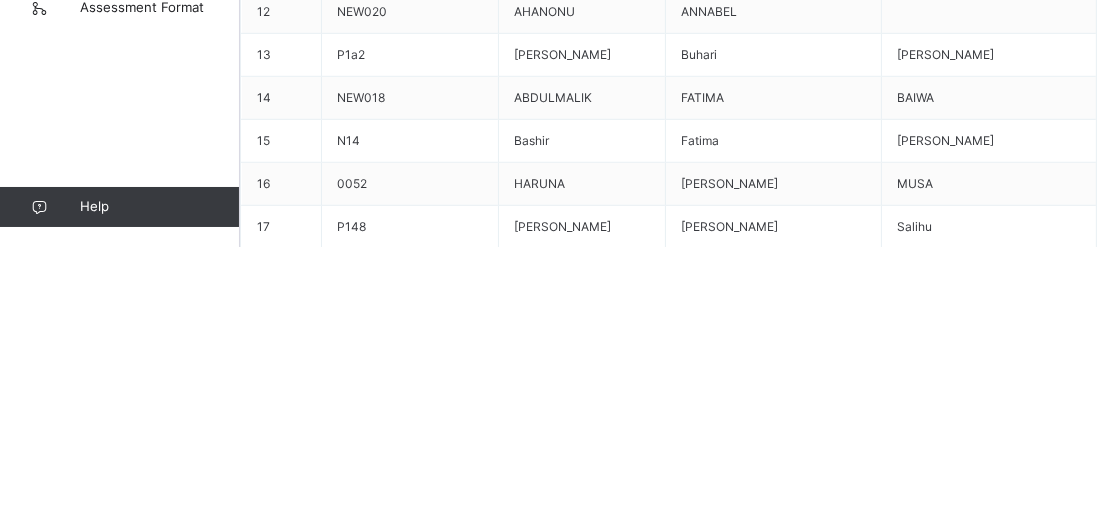 scroll, scrollTop: 389, scrollLeft: 0, axis: vertical 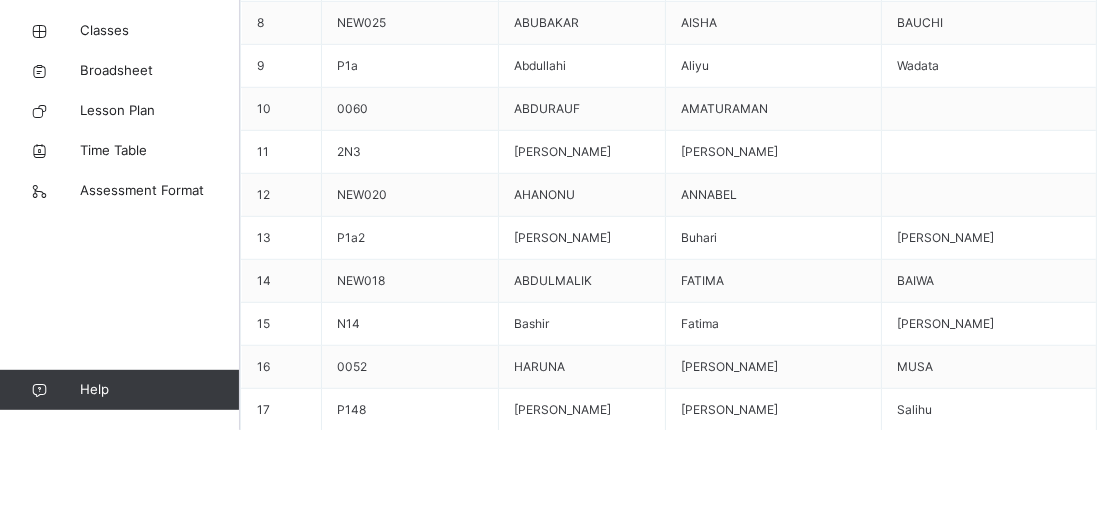 type on "**" 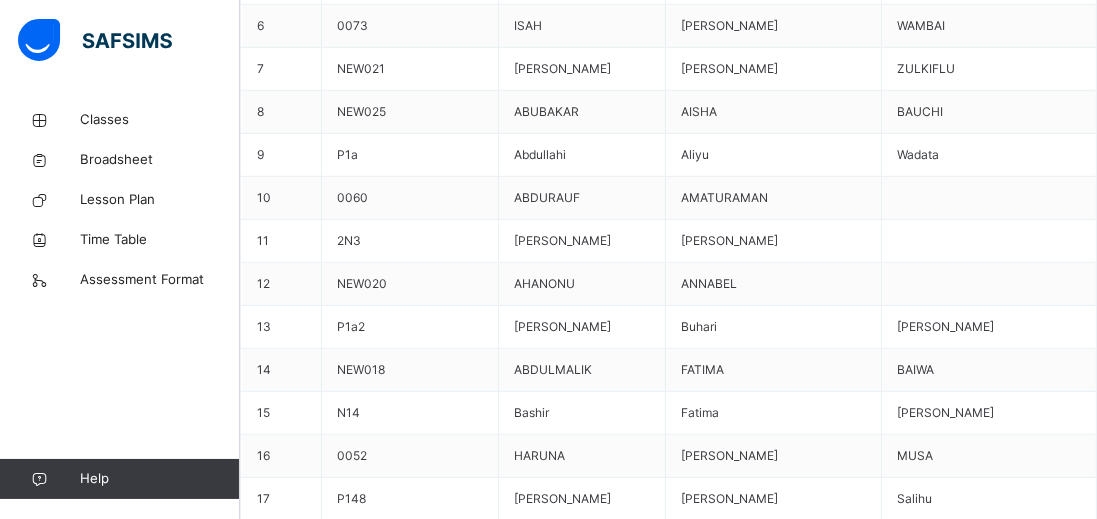 type on "**" 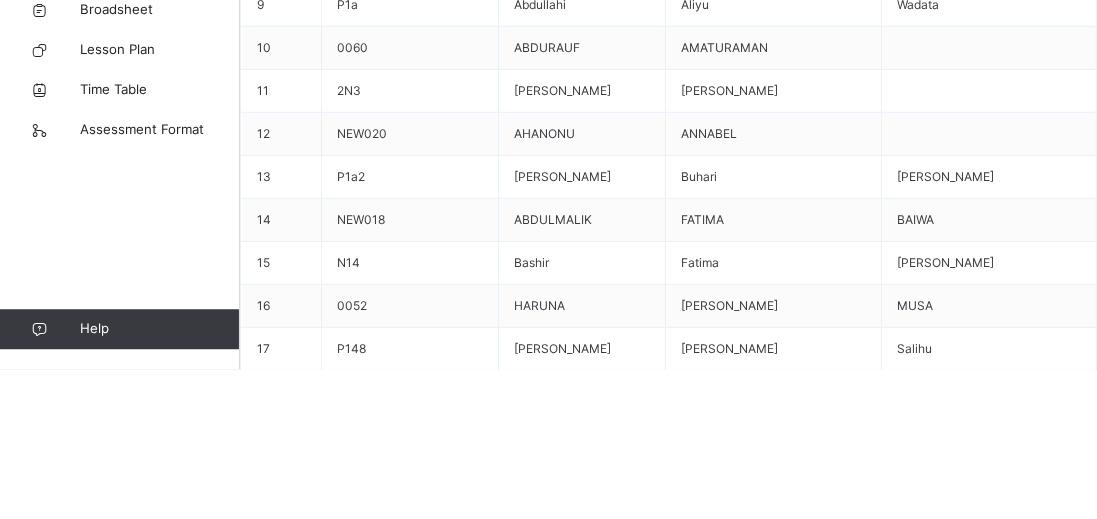 type on "**" 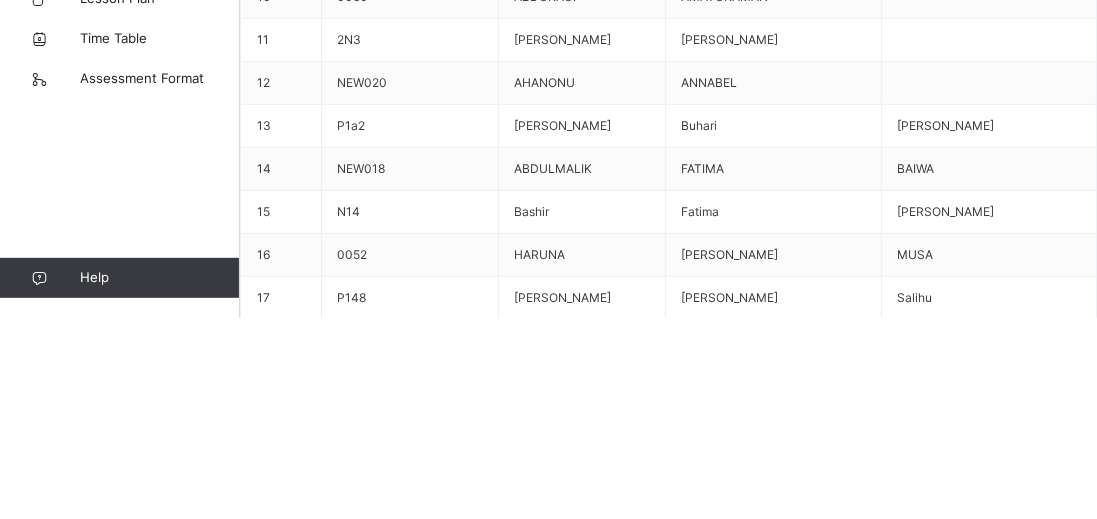type on "**" 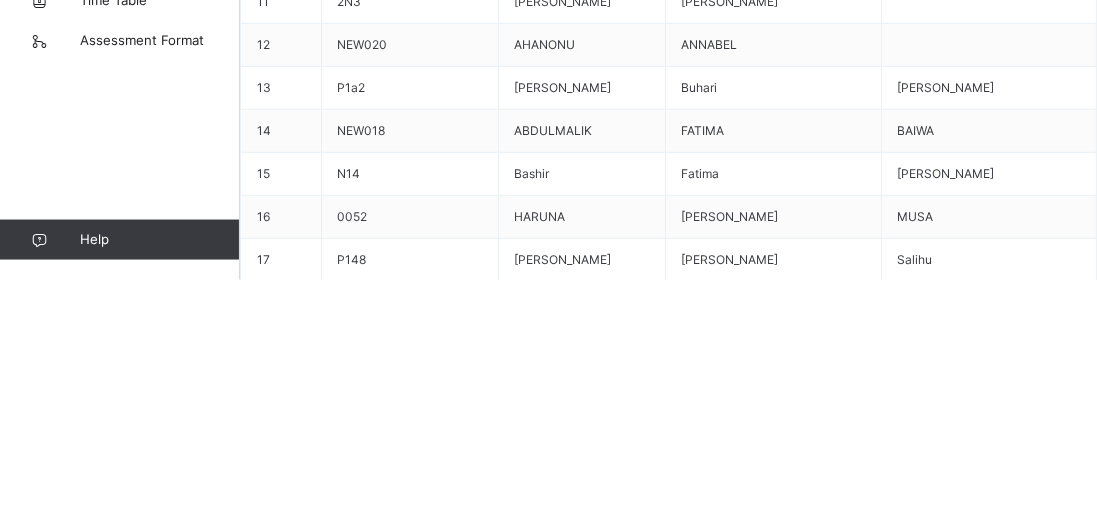 scroll, scrollTop: 381, scrollLeft: 0, axis: vertical 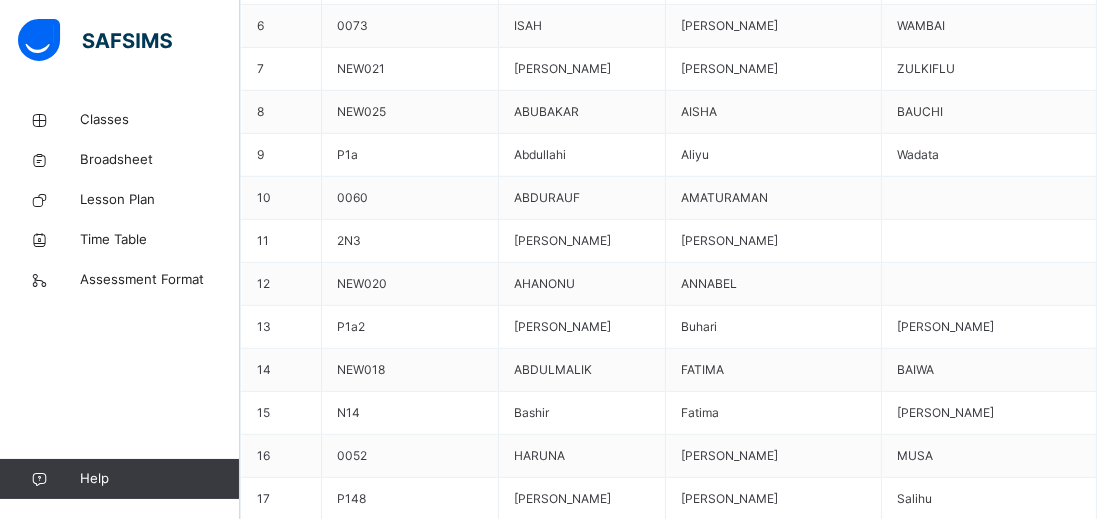 click at bounding box center [758, 7818] 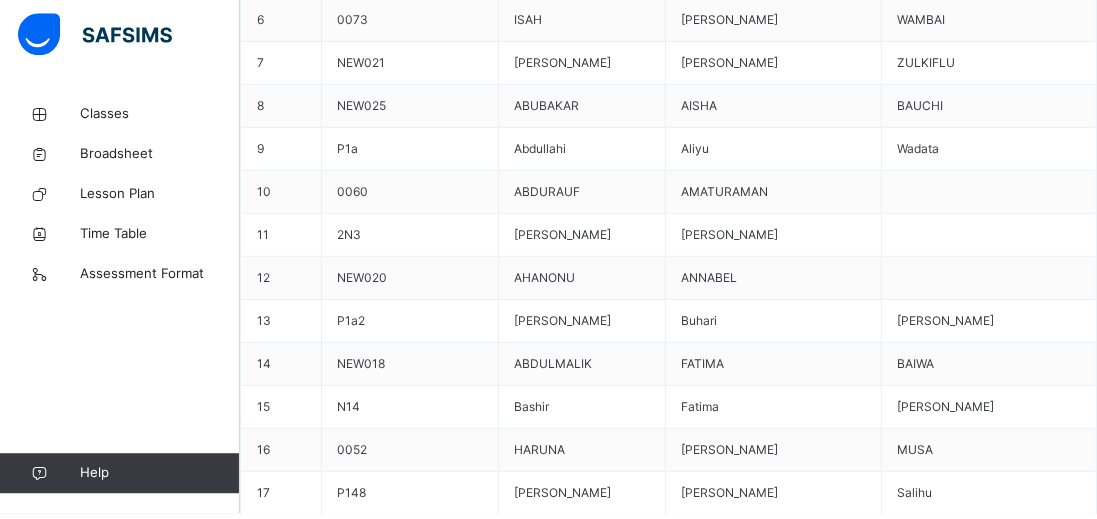 scroll, scrollTop: 1263, scrollLeft: 0, axis: vertical 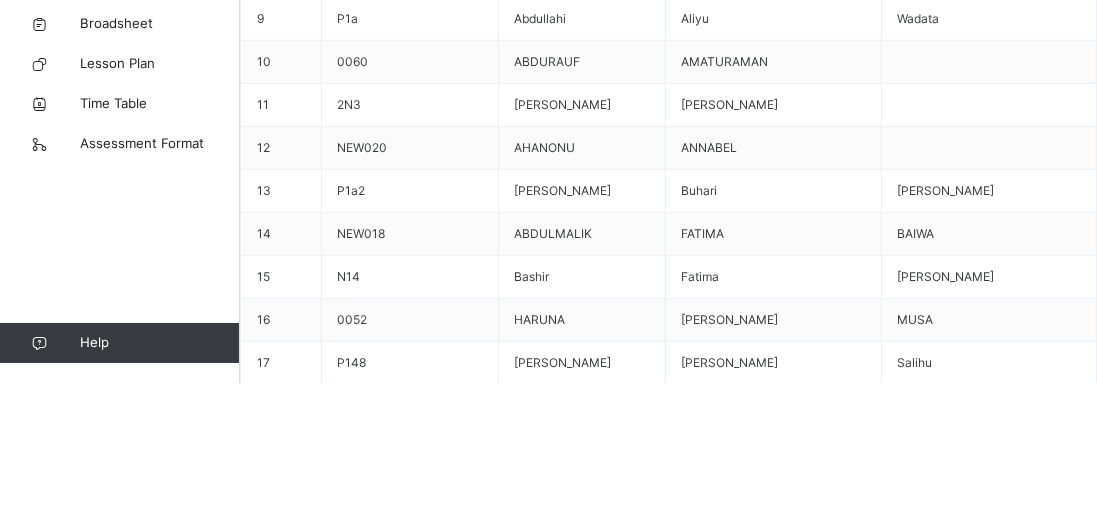 type on "**" 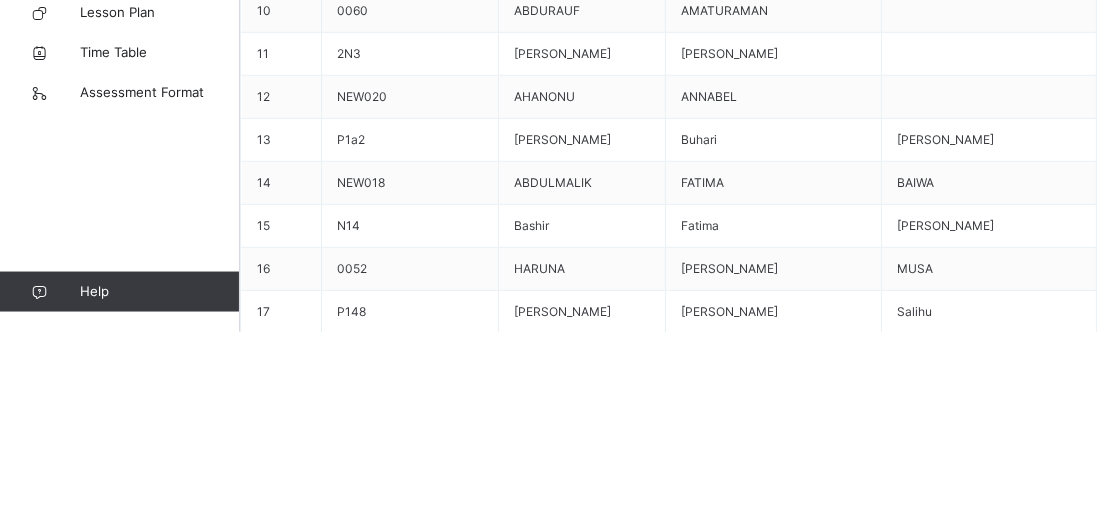 type on "**" 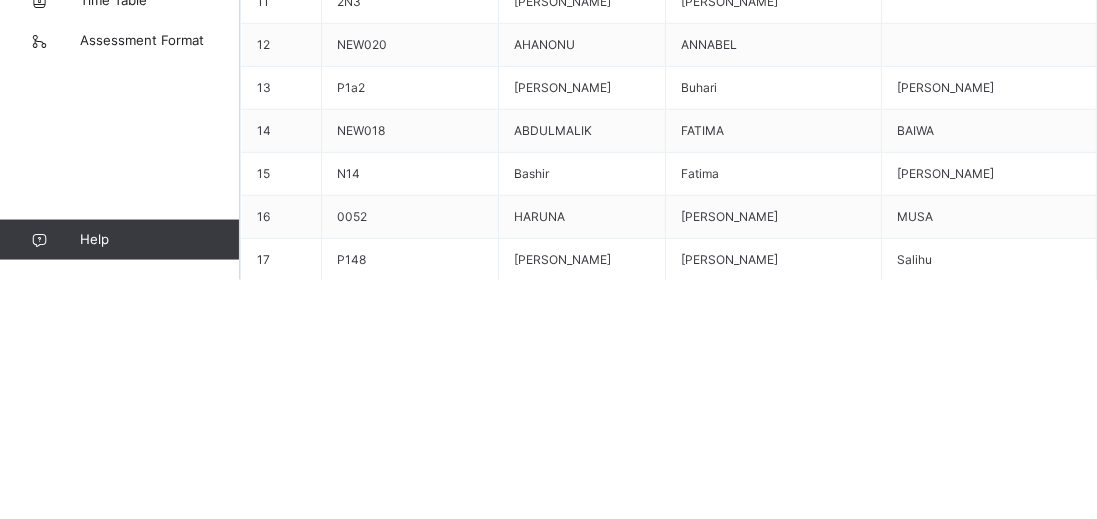 scroll, scrollTop: 863, scrollLeft: 0, axis: vertical 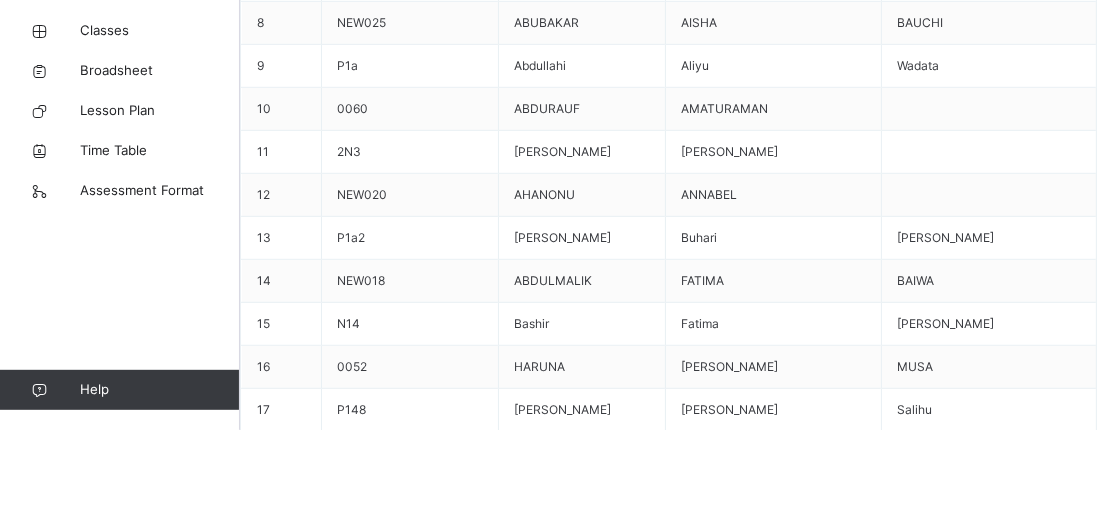 type on "**" 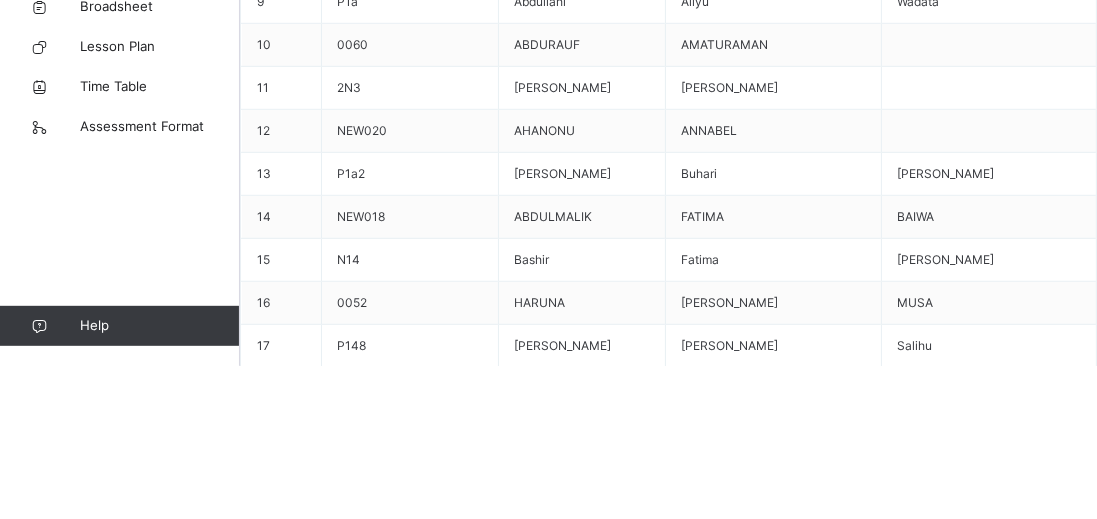 scroll, scrollTop: 1263, scrollLeft: 0, axis: vertical 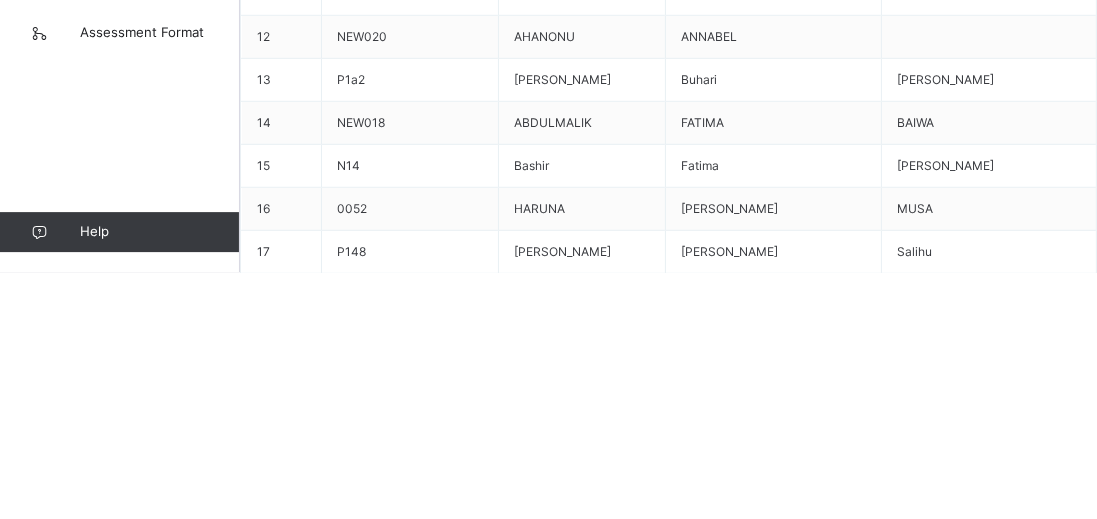 type on "**" 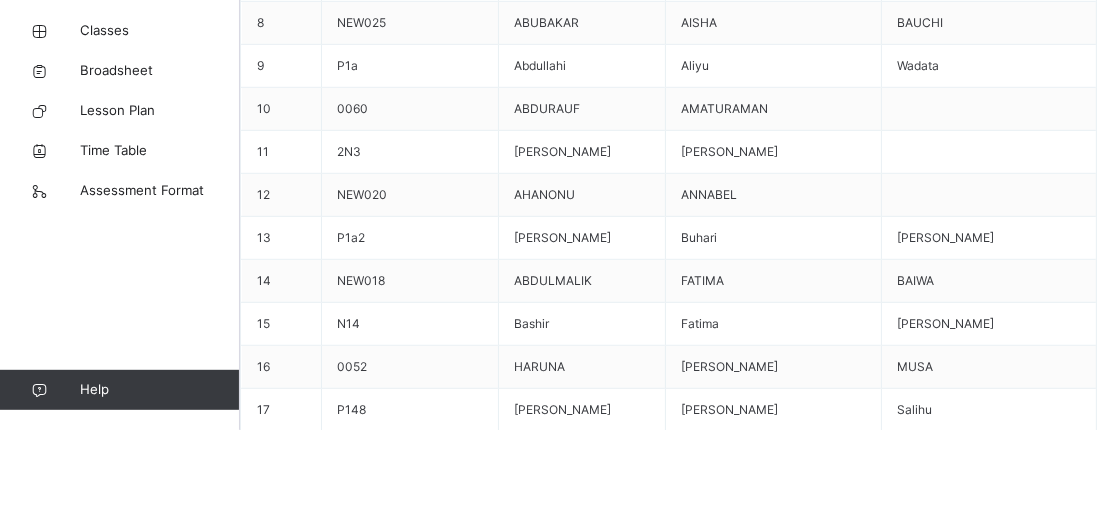 scroll, scrollTop: 1446, scrollLeft: 0, axis: vertical 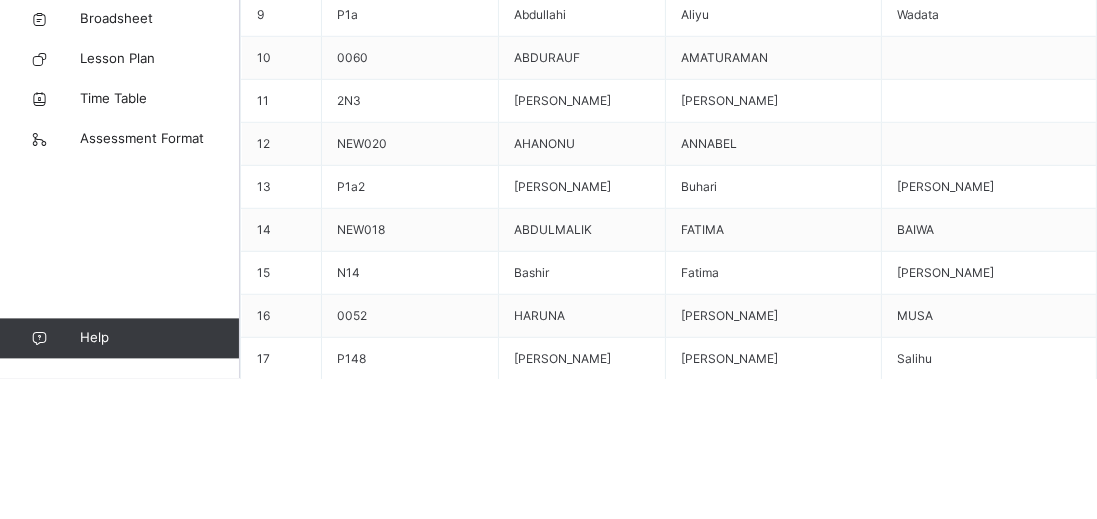 type on "**" 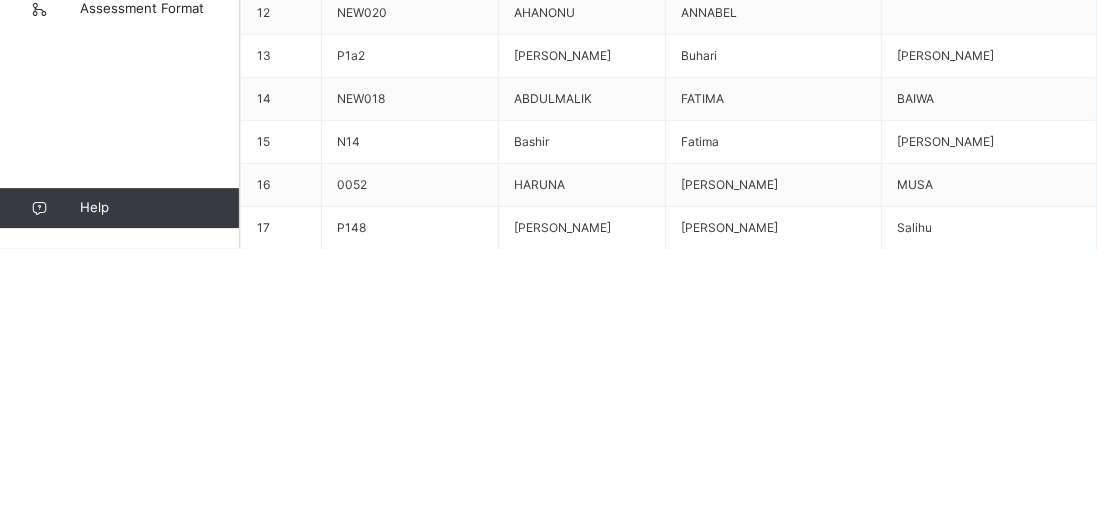 type on "**" 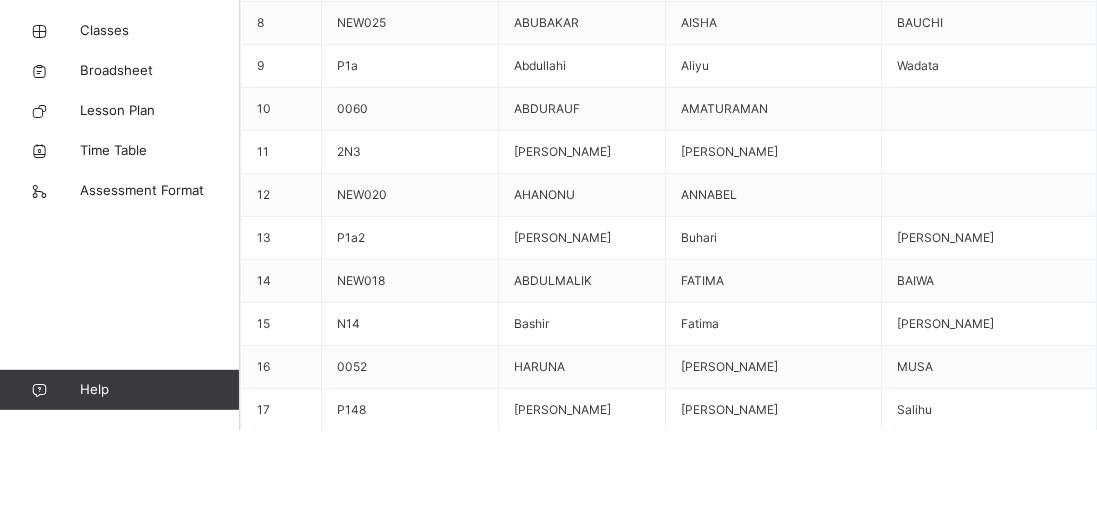 scroll, scrollTop: 1749, scrollLeft: 0, axis: vertical 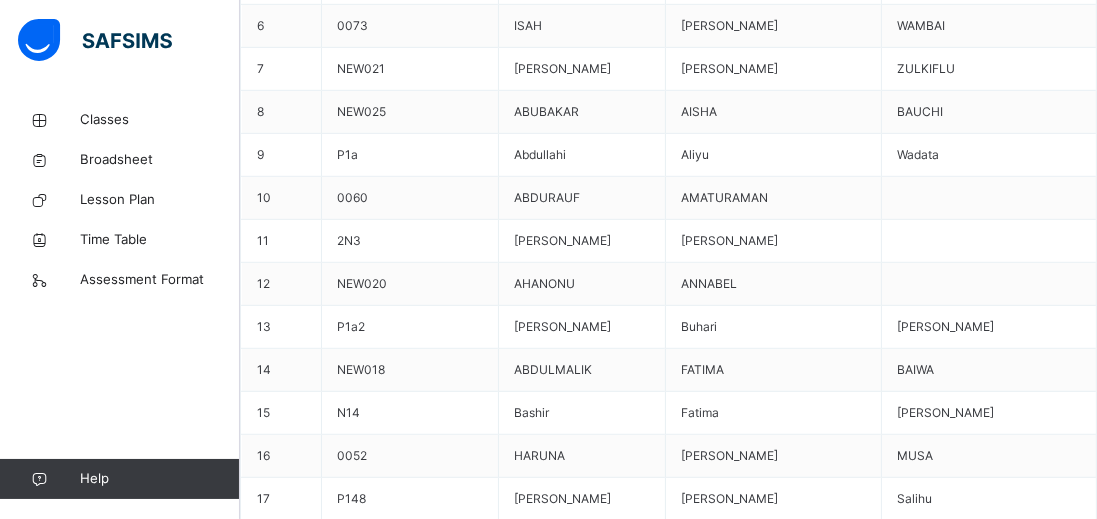 type on "**" 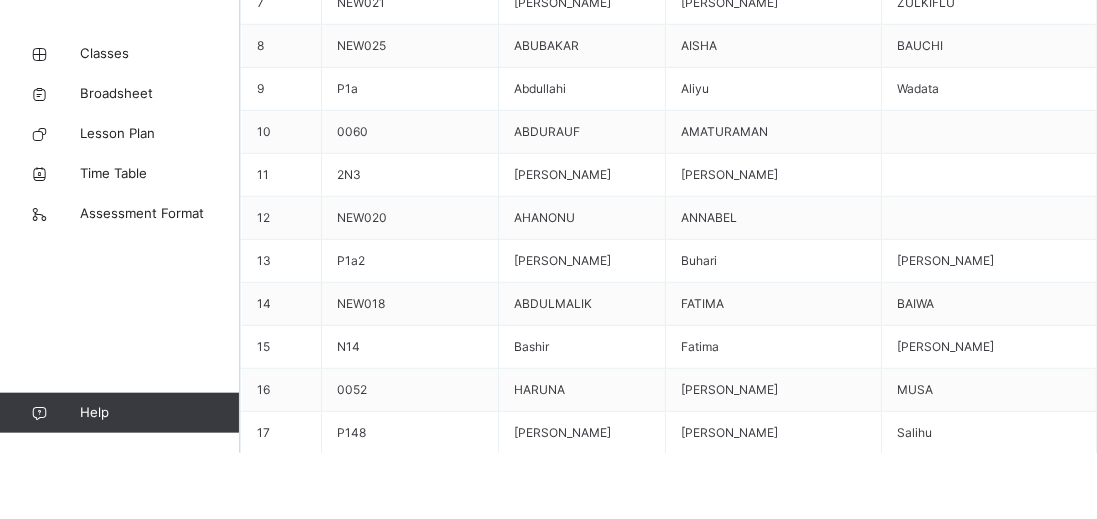 scroll, scrollTop: 1263, scrollLeft: 0, axis: vertical 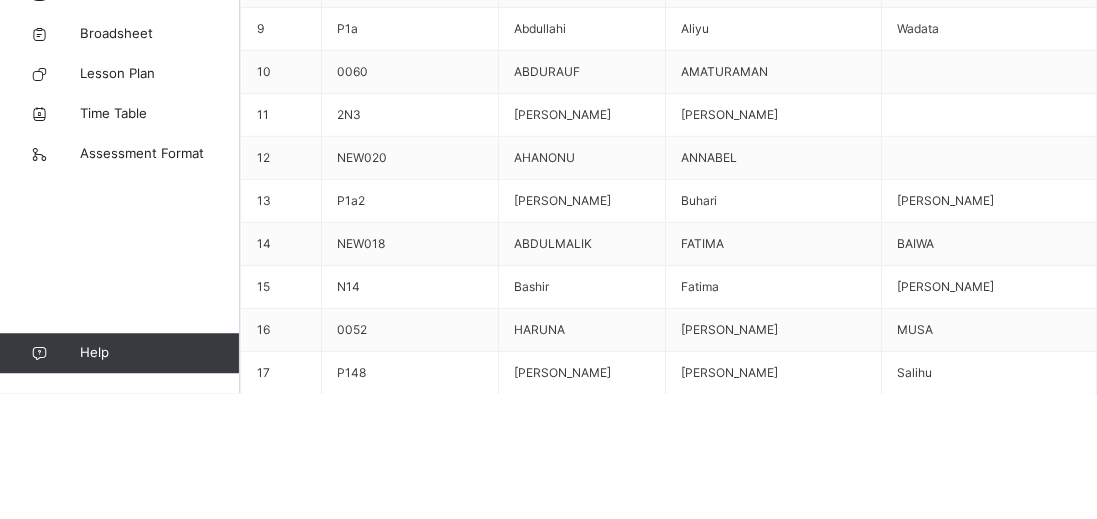 type on "**" 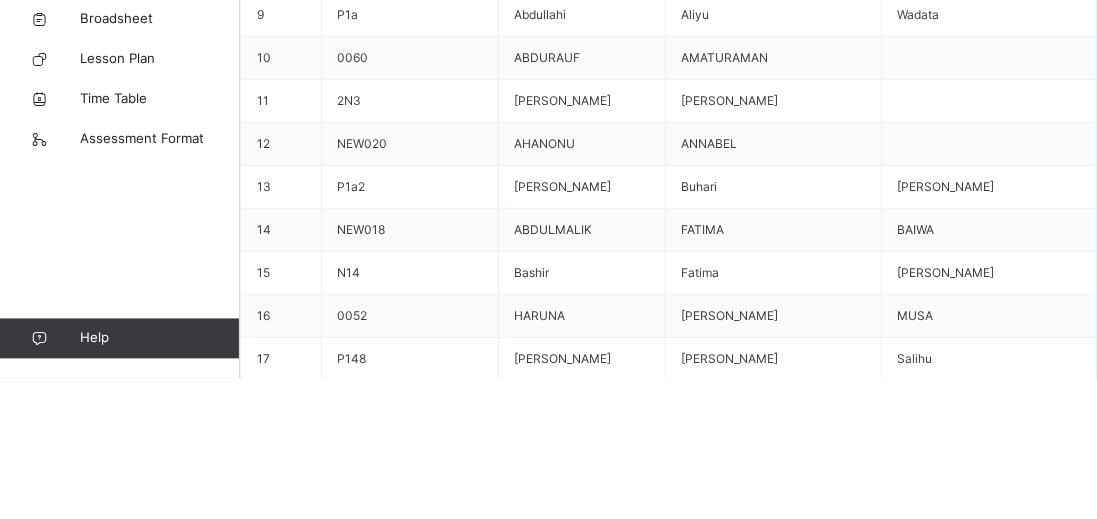 type on "**" 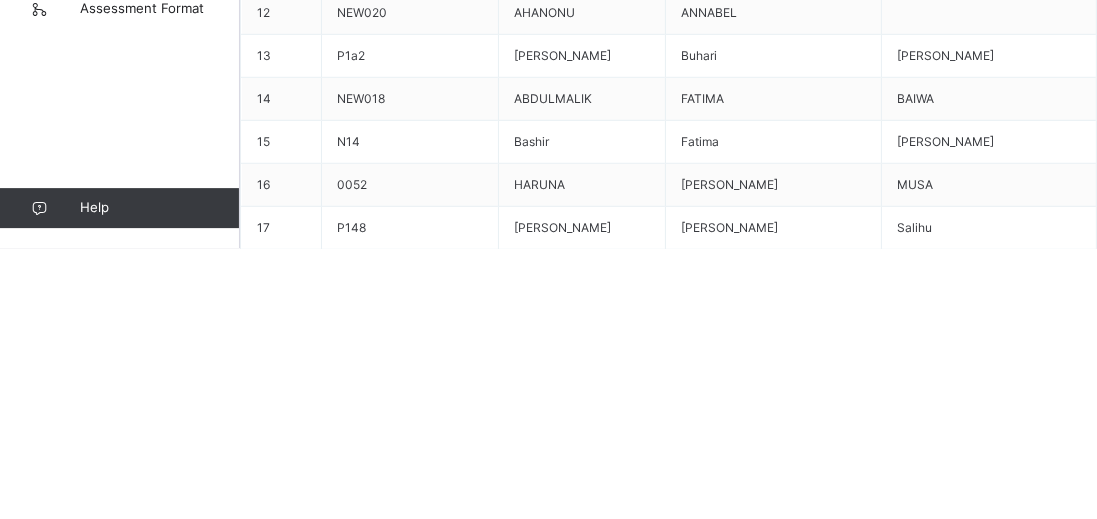 scroll, scrollTop: 1772, scrollLeft: 0, axis: vertical 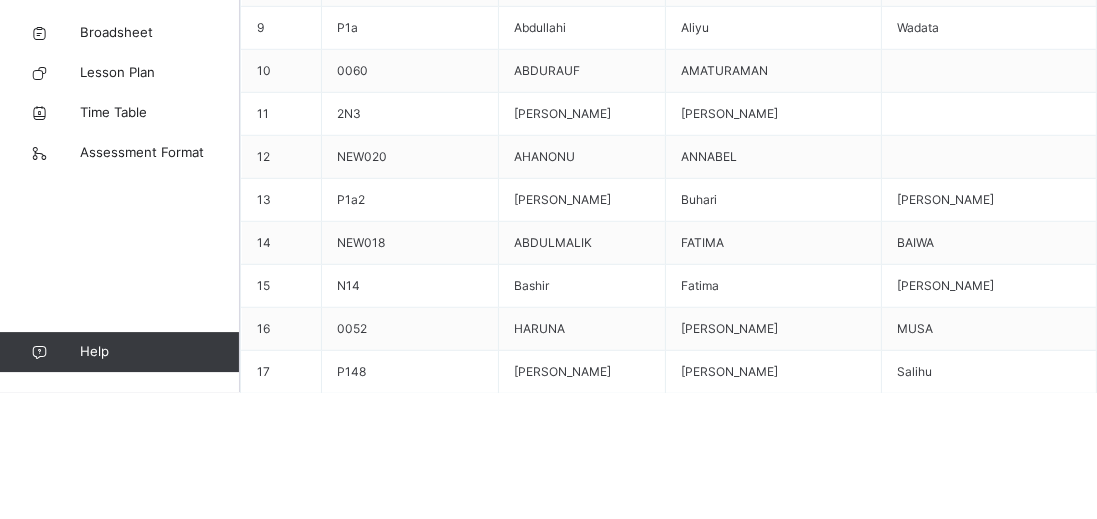 type on "**" 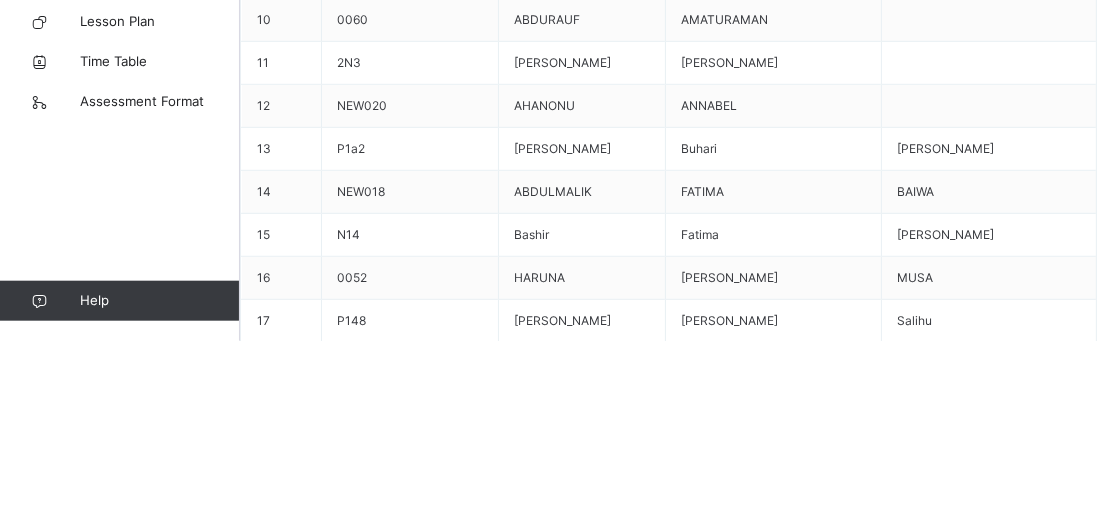 type on "**" 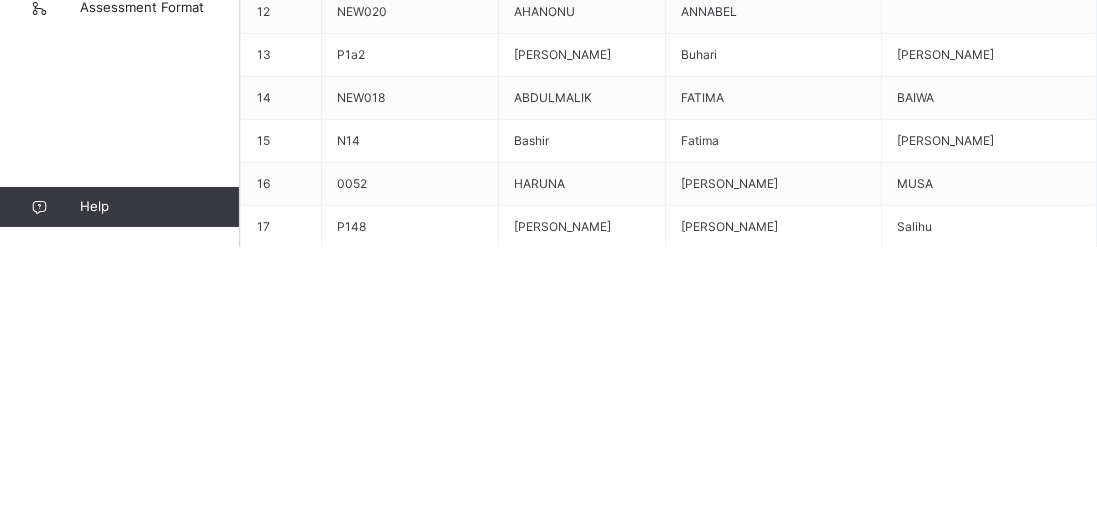 type on "**" 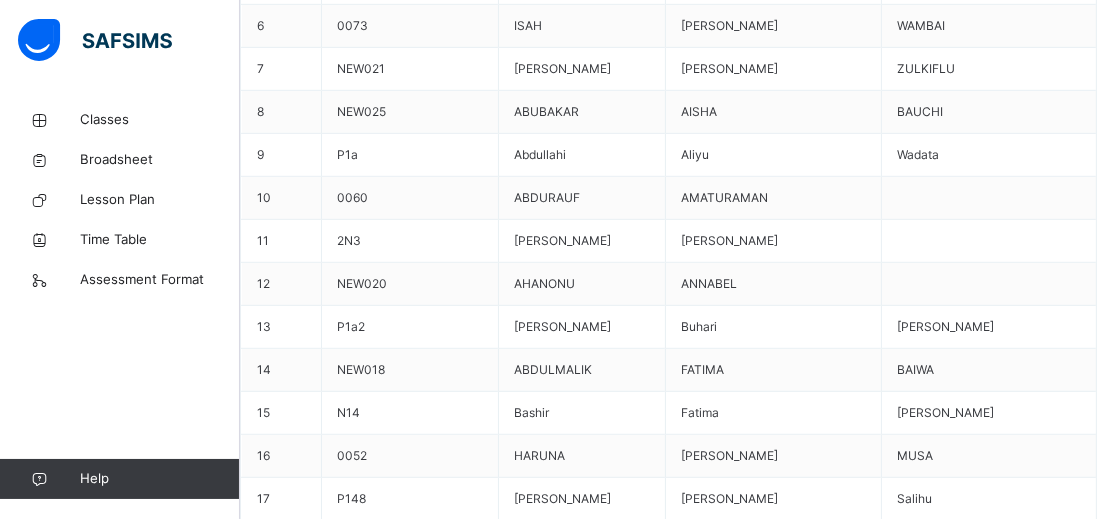 scroll, scrollTop: 0, scrollLeft: 0, axis: both 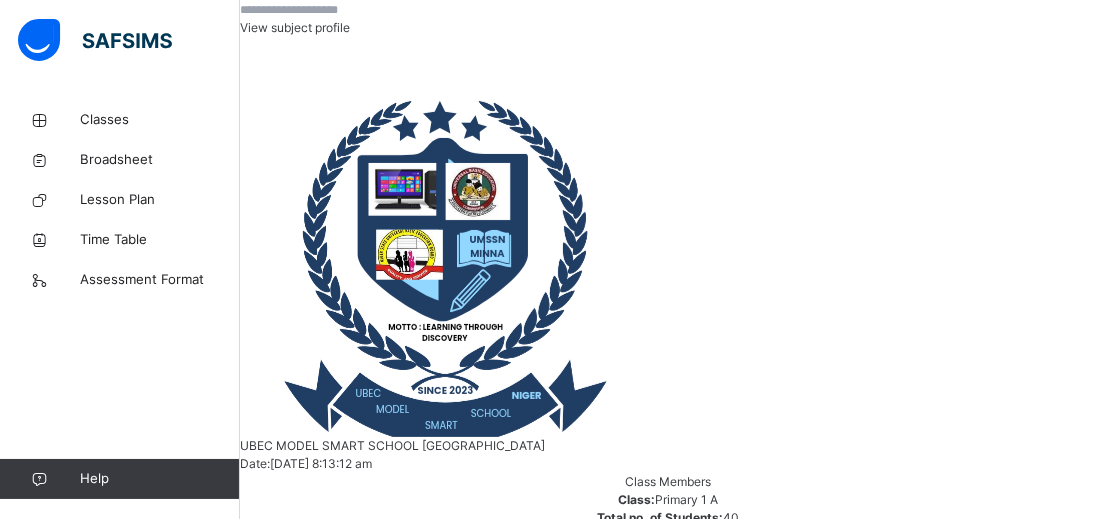click on "Classes" at bounding box center [160, 120] 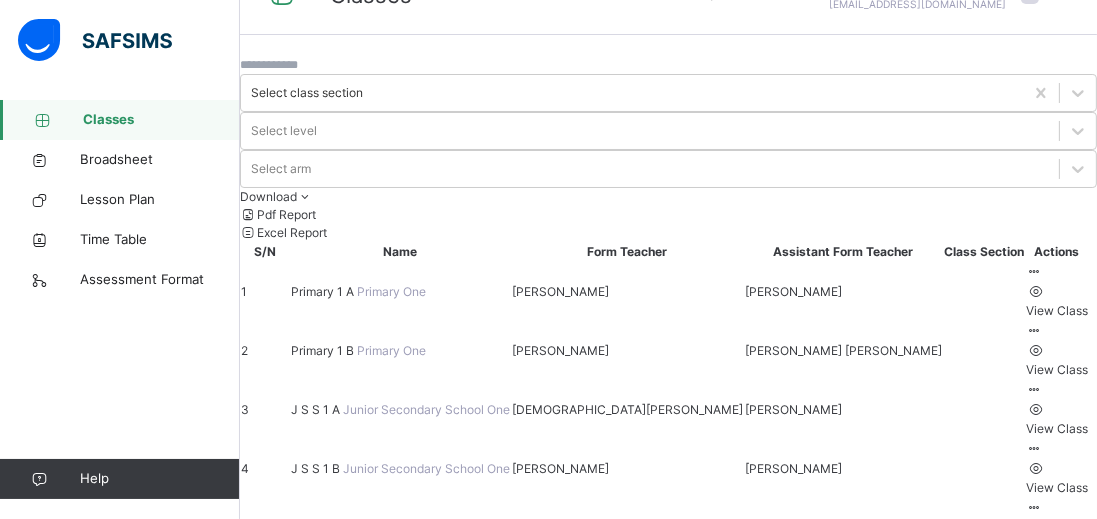 scroll, scrollTop: 27, scrollLeft: 0, axis: vertical 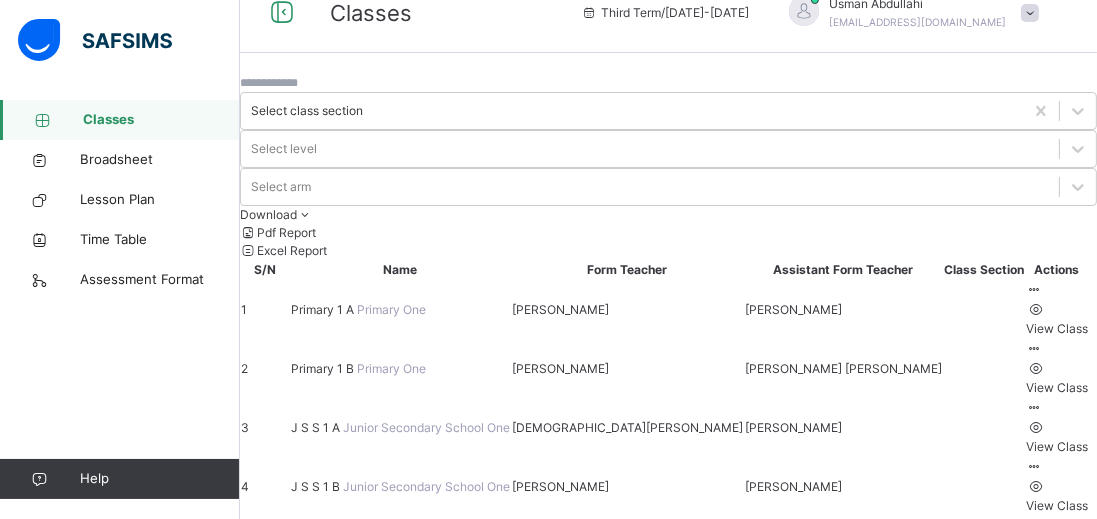 click at bounding box center [1034, 407] 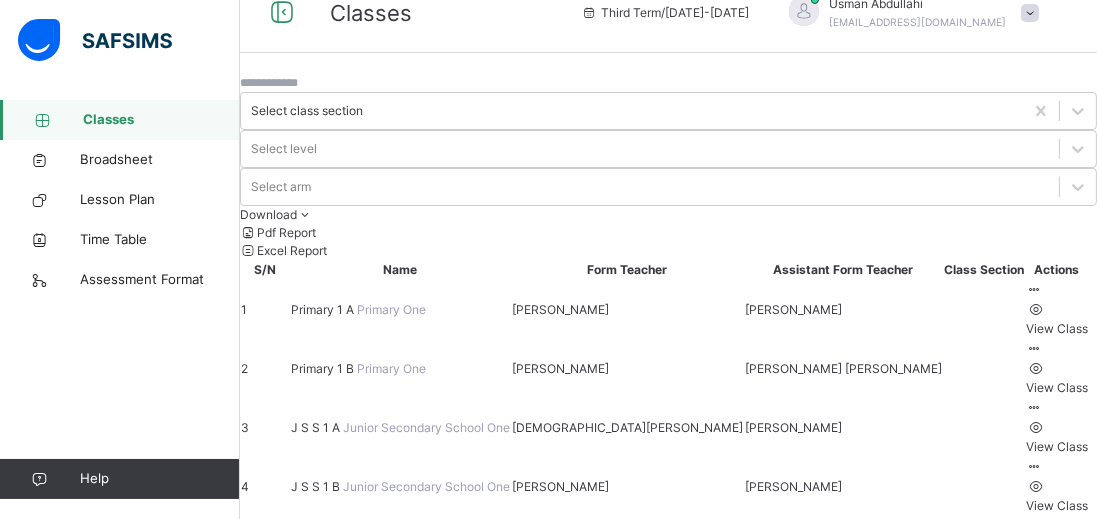 click on "View Class" at bounding box center (1057, 447) 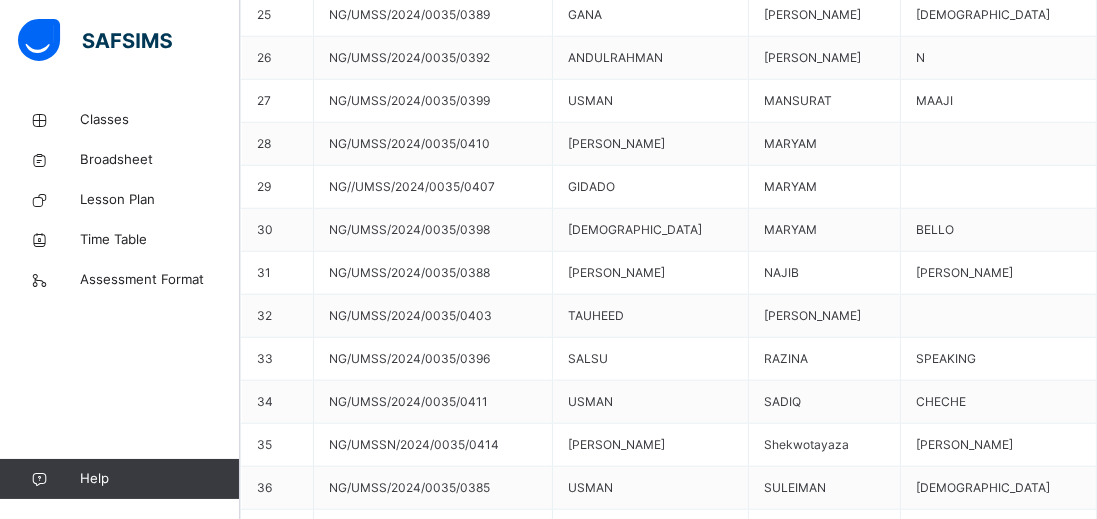 scroll, scrollTop: 1152, scrollLeft: 0, axis: vertical 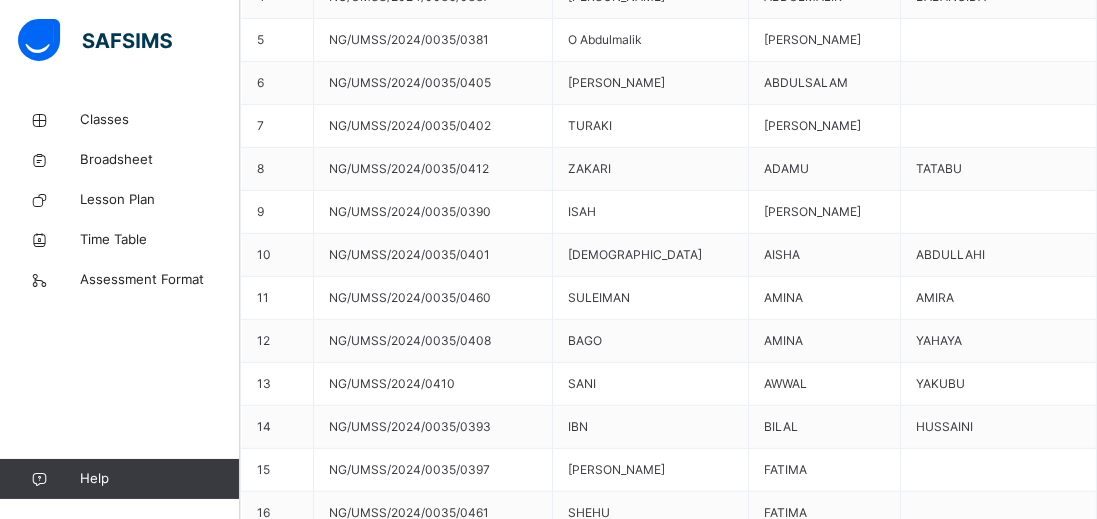 click on "Subjects" at bounding box center [668, -989] 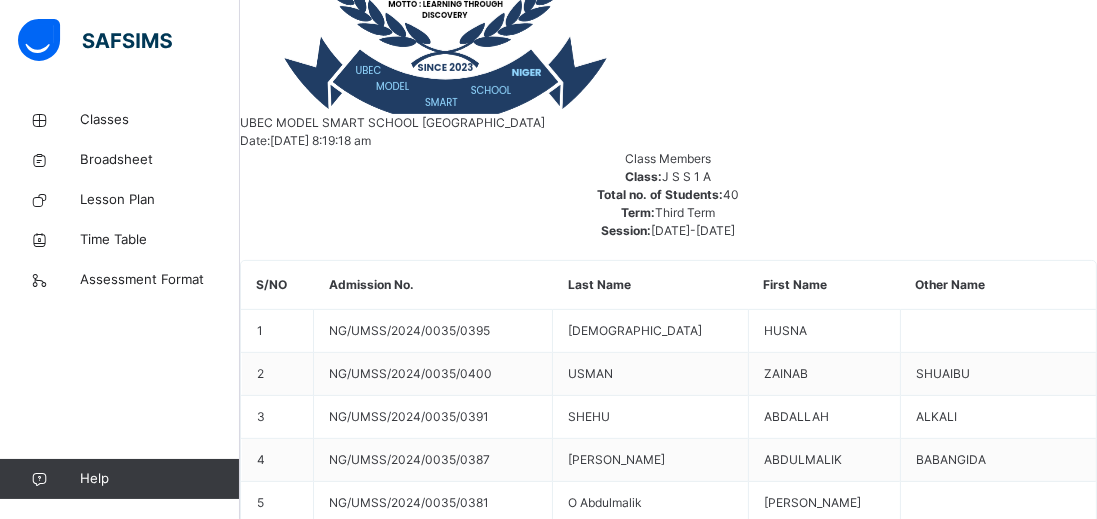scroll, scrollTop: 690, scrollLeft: 0, axis: vertical 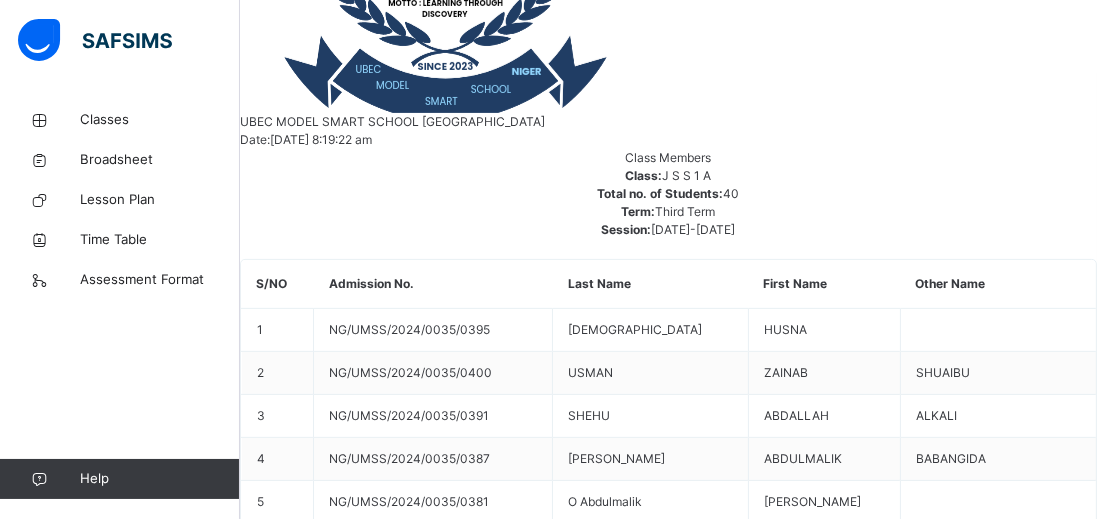 click on "Assess Students" at bounding box center [1035, 5361] 